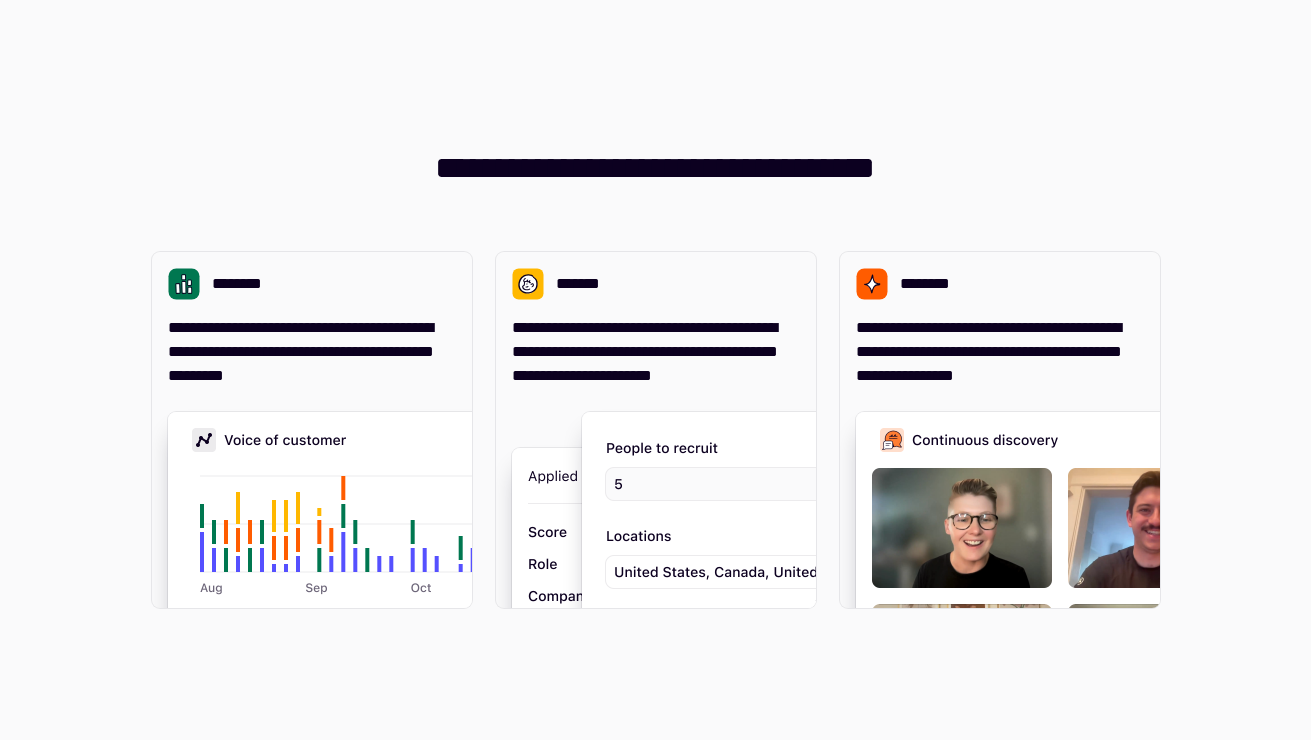 scroll, scrollTop: 0, scrollLeft: 0, axis: both 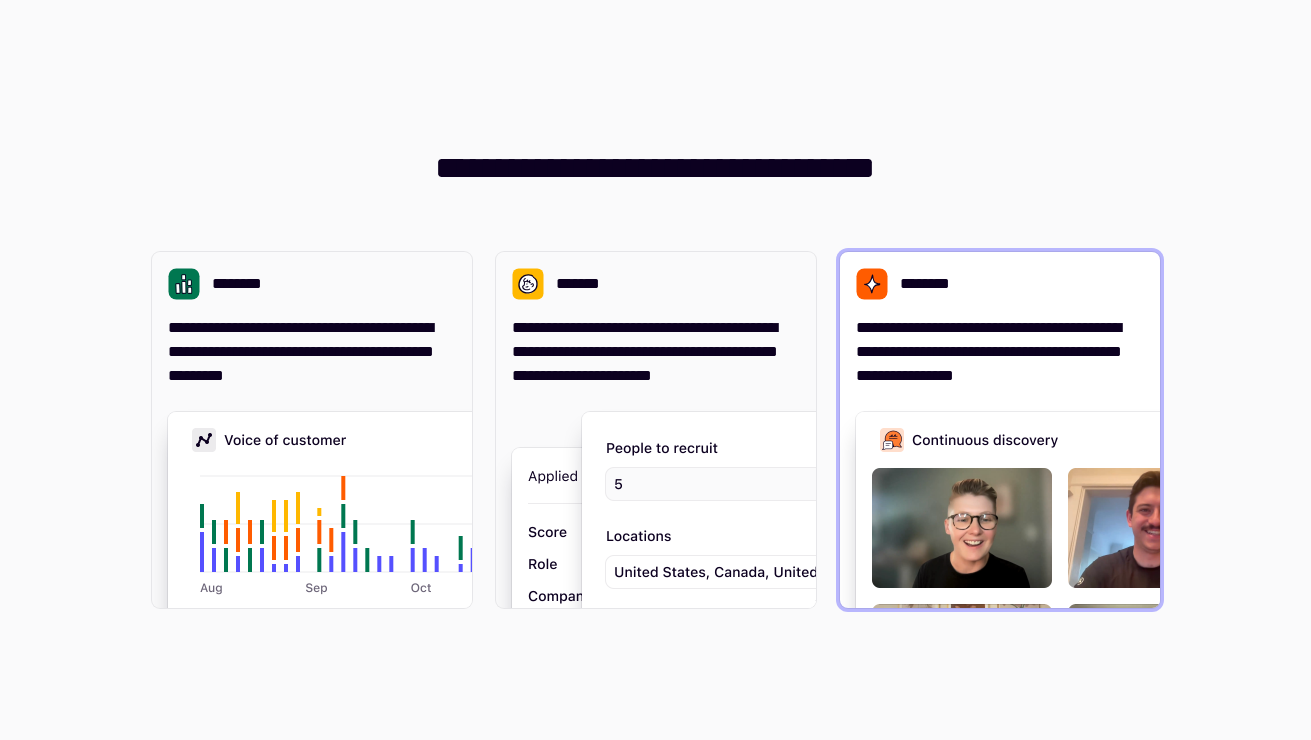 click on "**********" at bounding box center [1000, 352] 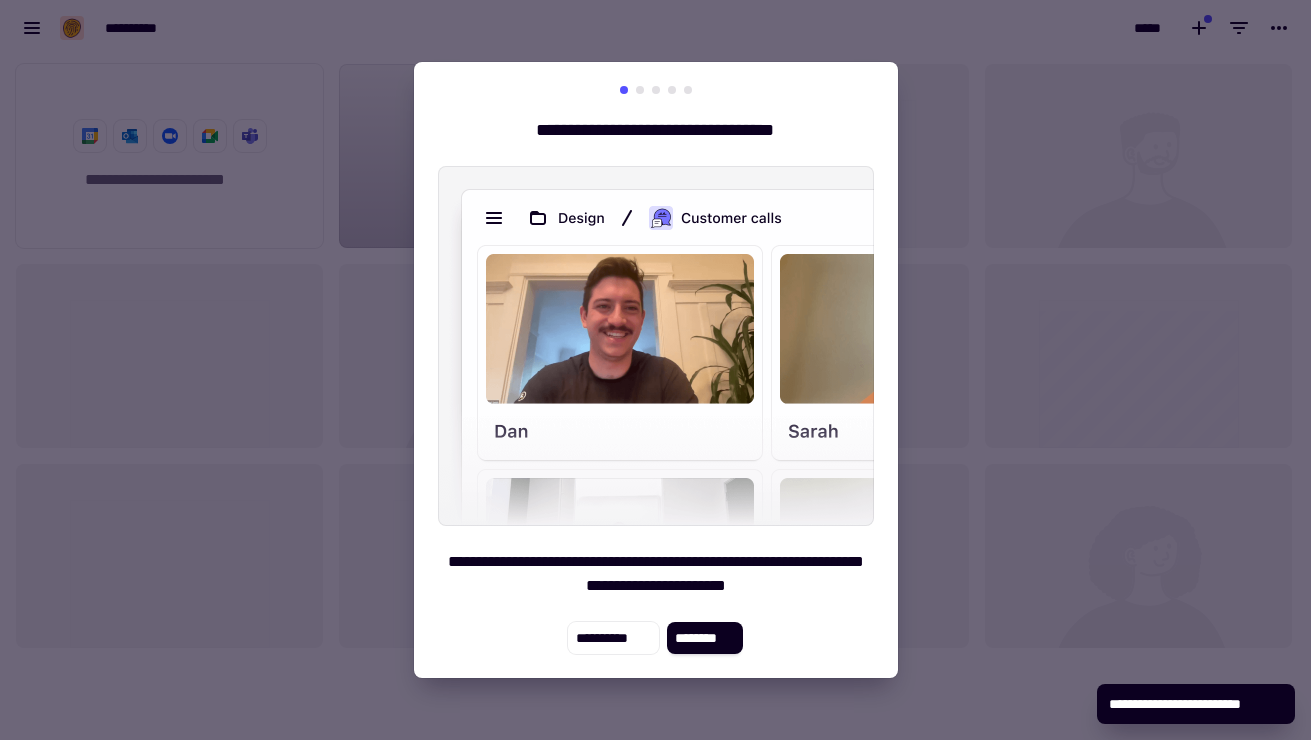 scroll, scrollTop: 1, scrollLeft: 1, axis: both 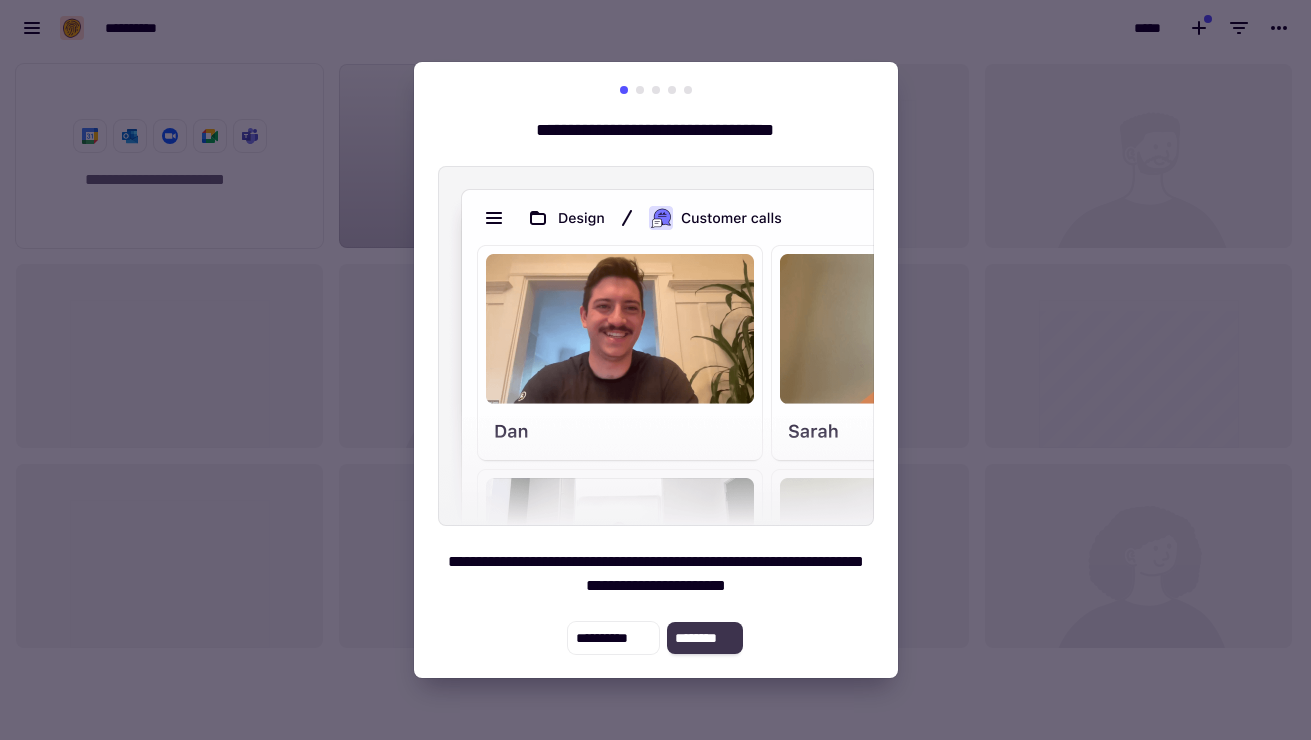 click on "********" 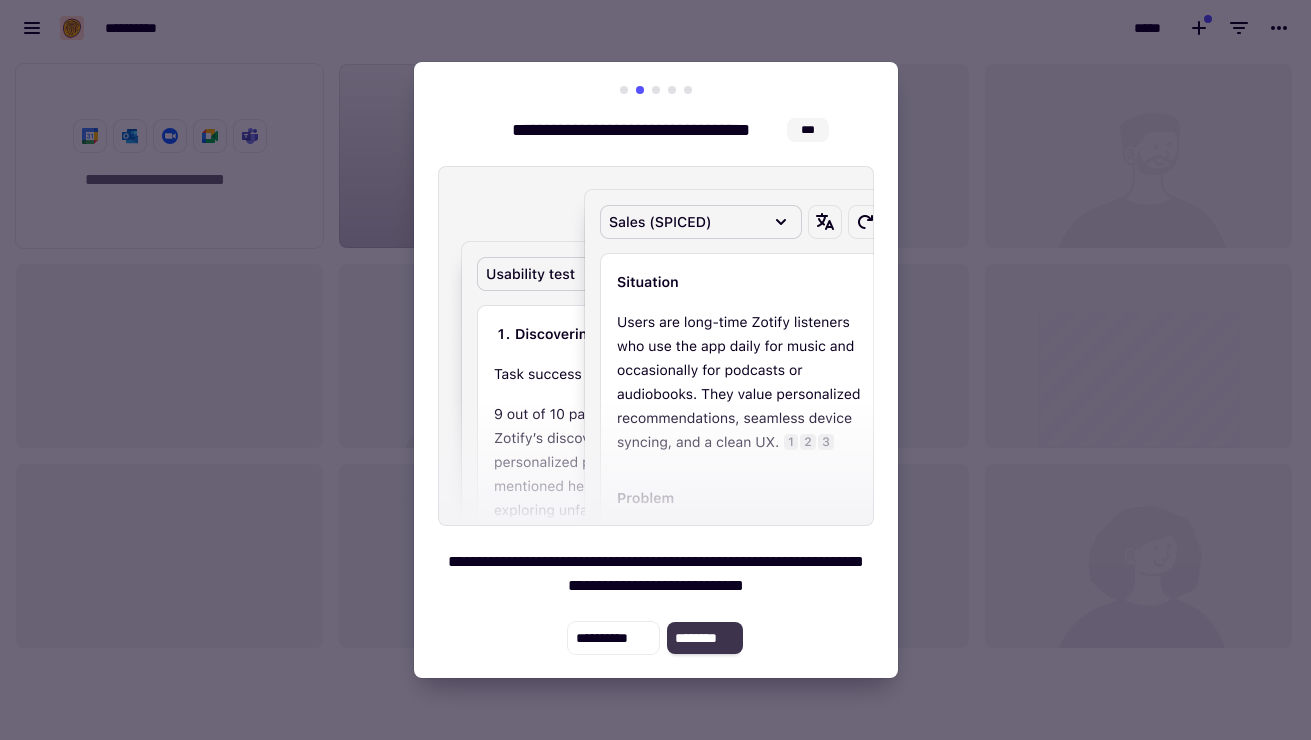 click on "********" 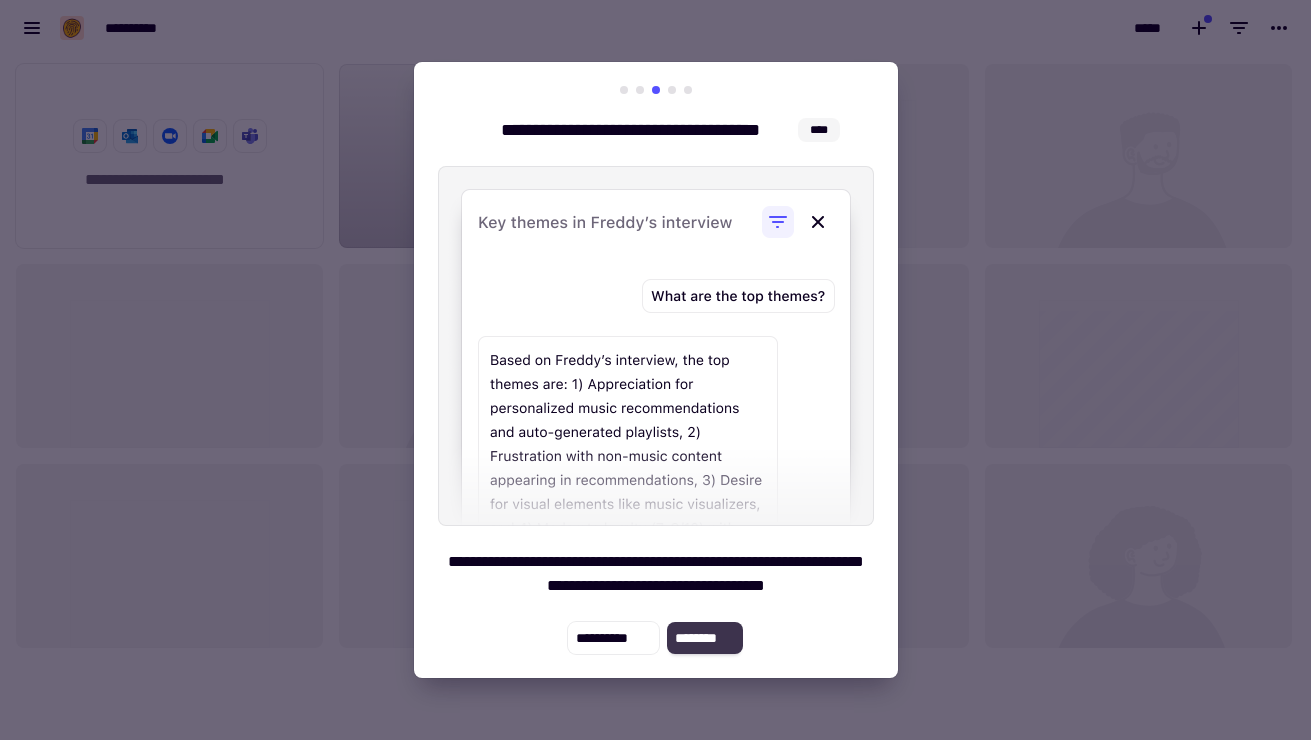 click on "********" 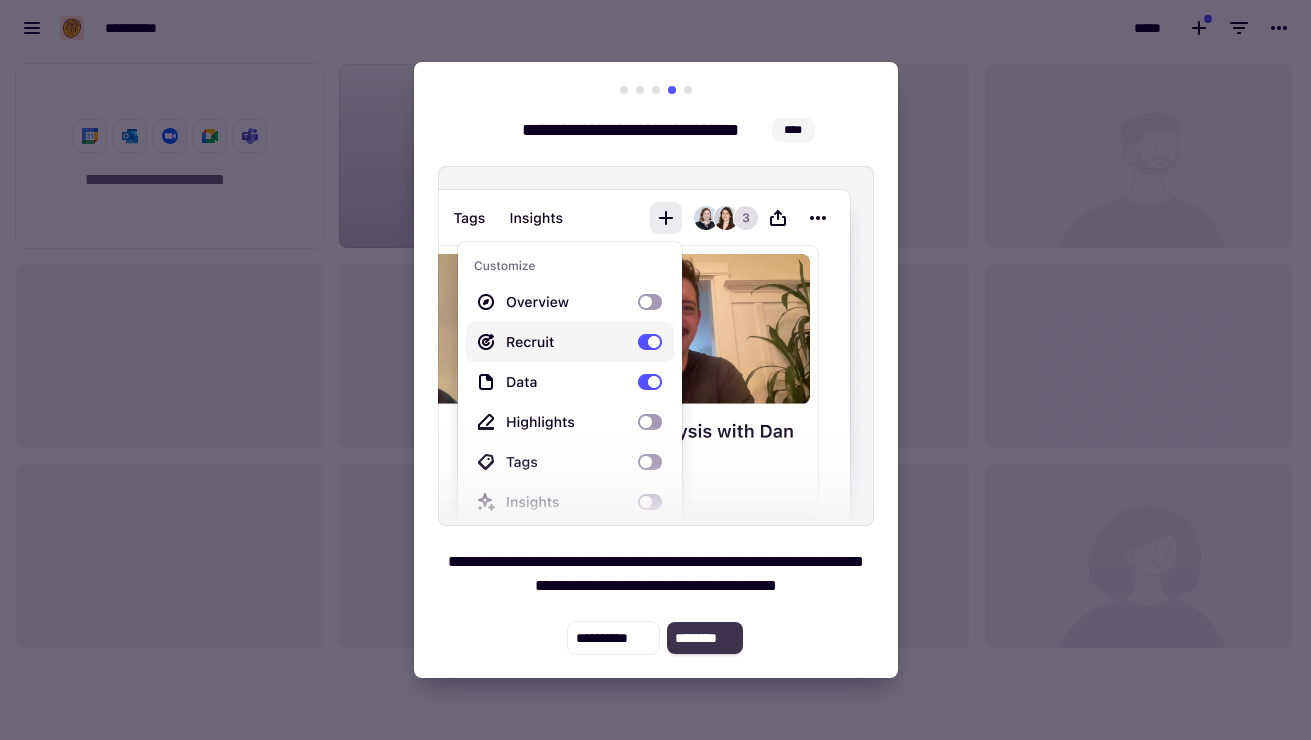 click on "********" 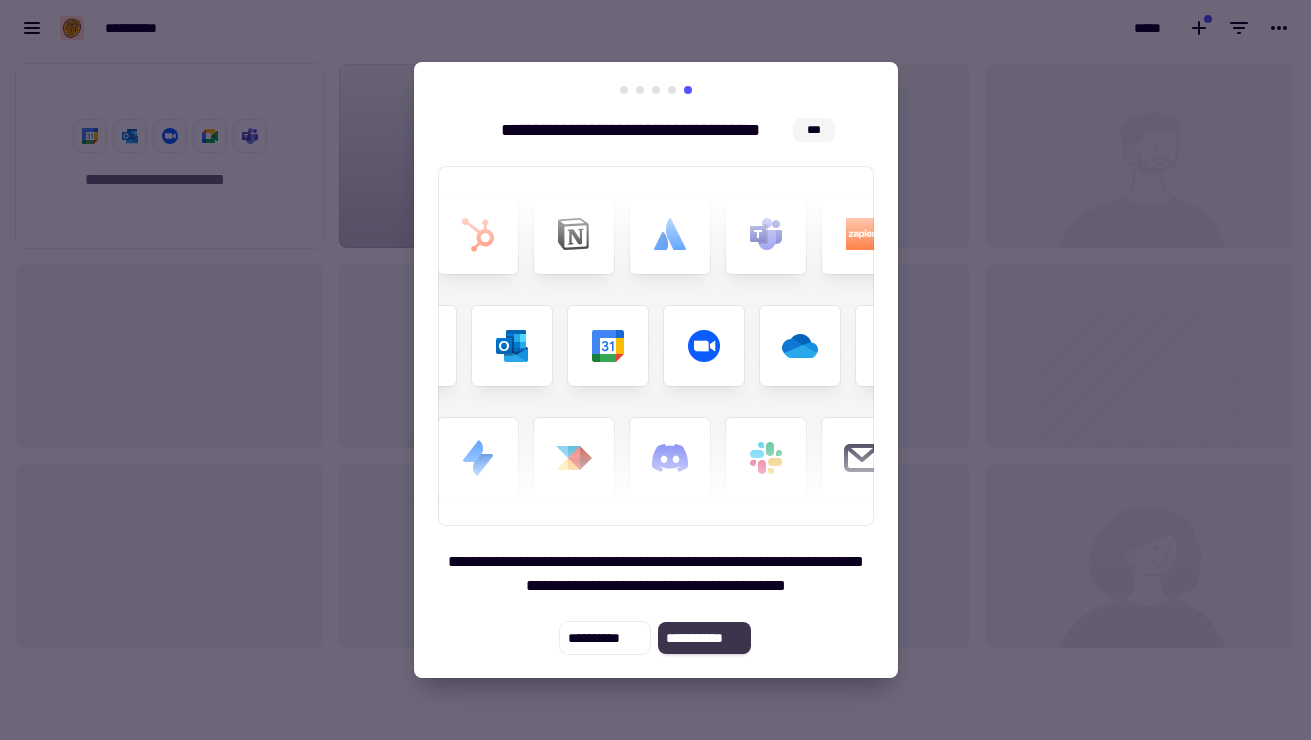 click on "**********" 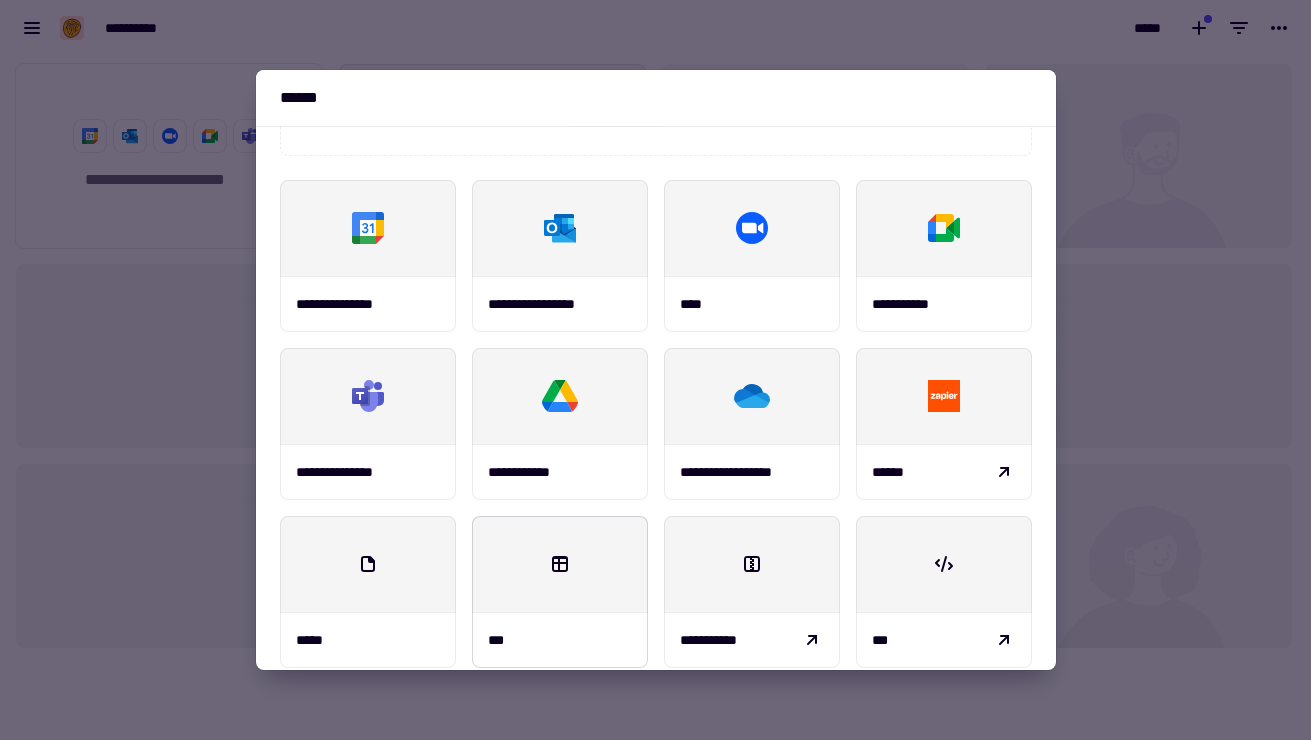 scroll, scrollTop: 234, scrollLeft: 0, axis: vertical 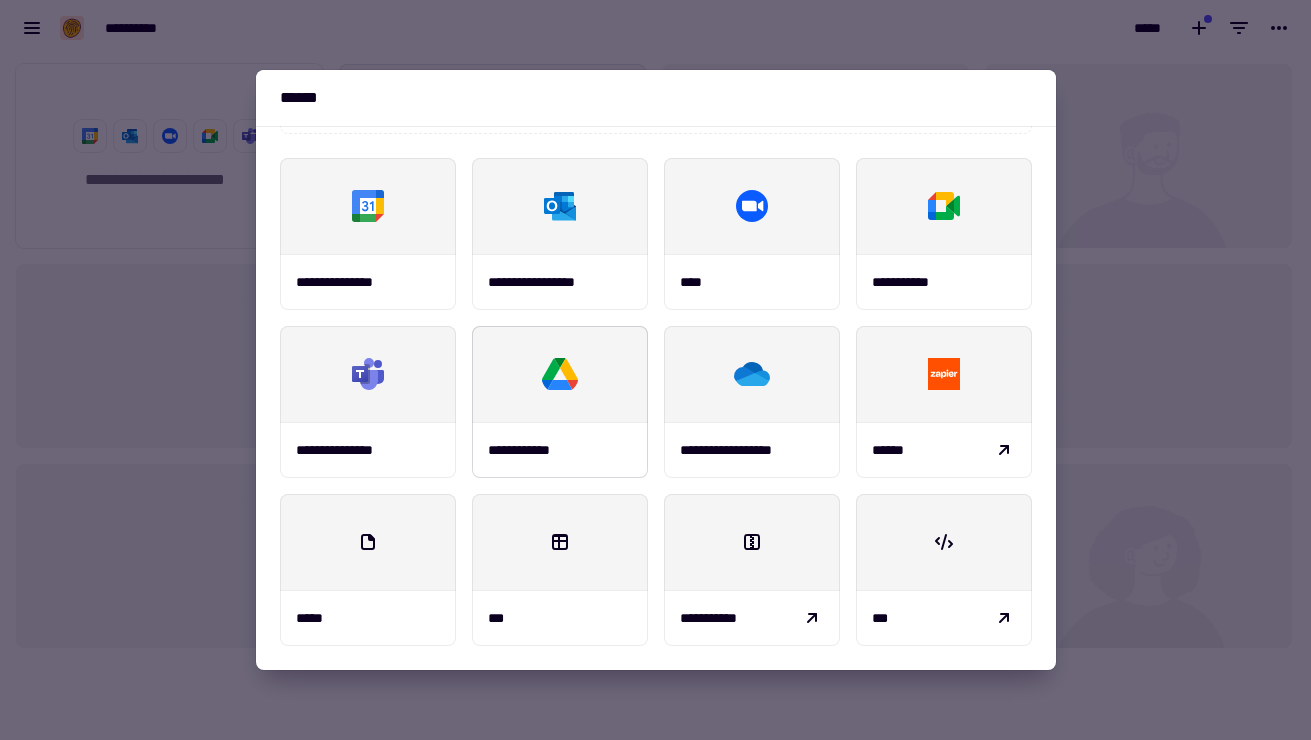 click 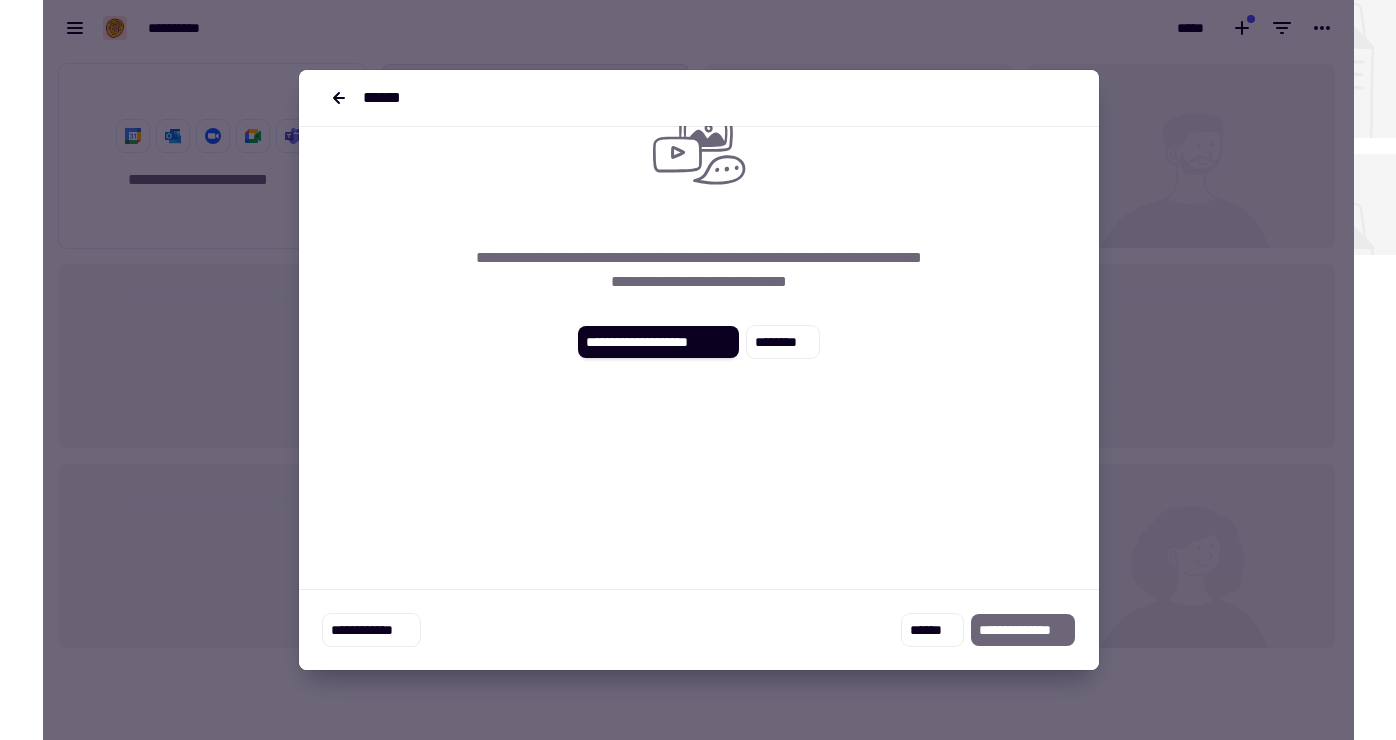 scroll, scrollTop: 0, scrollLeft: 0, axis: both 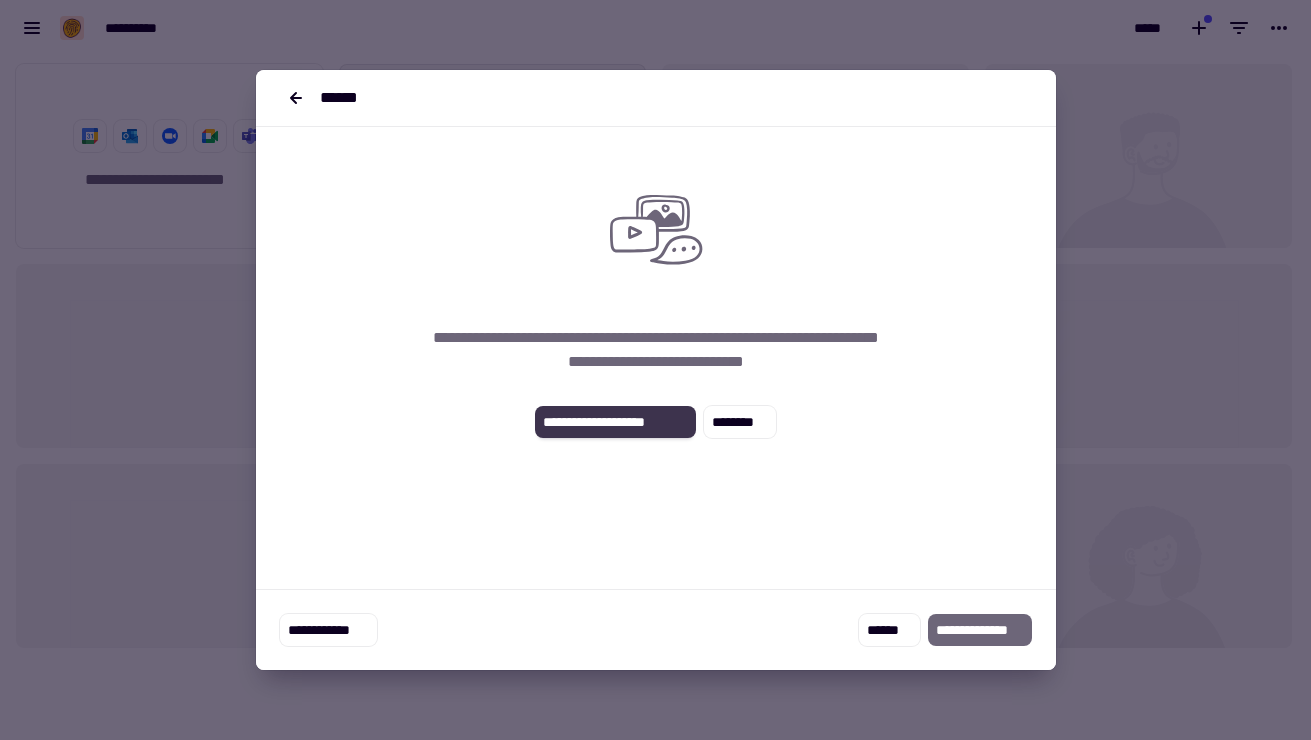 click on "**********" 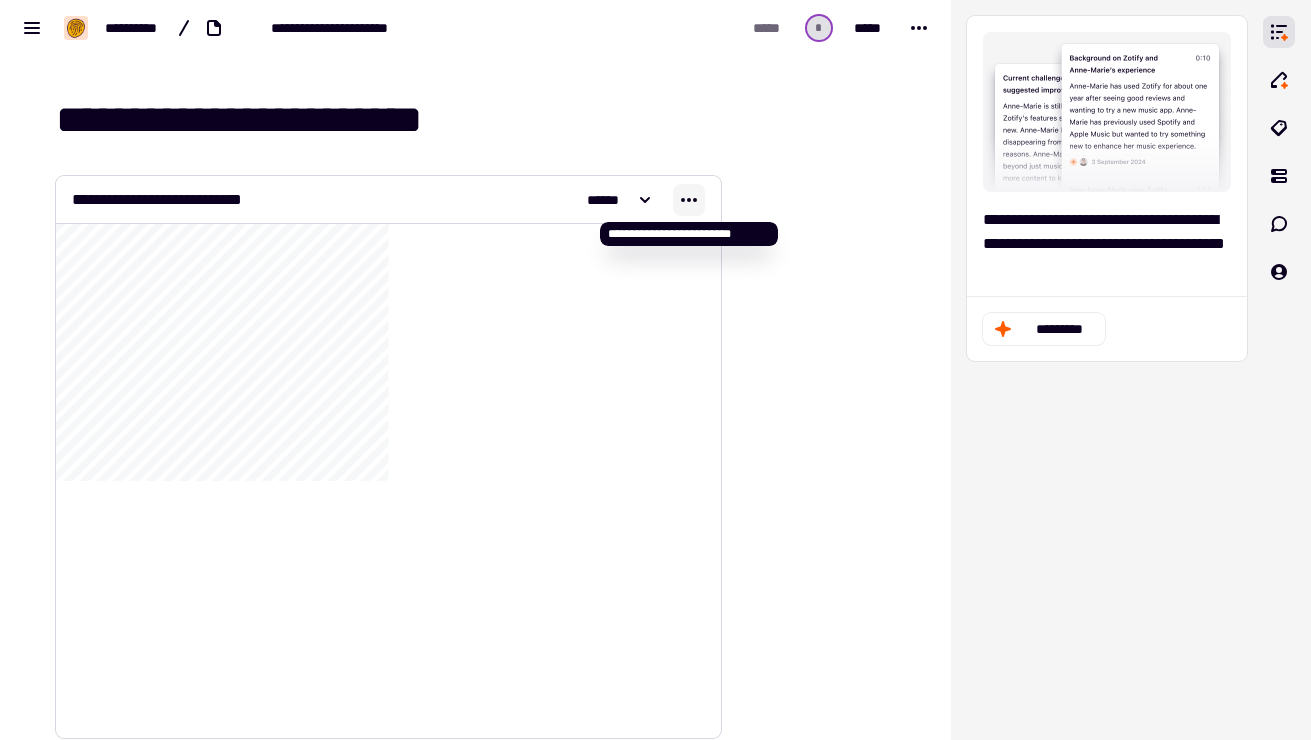 click 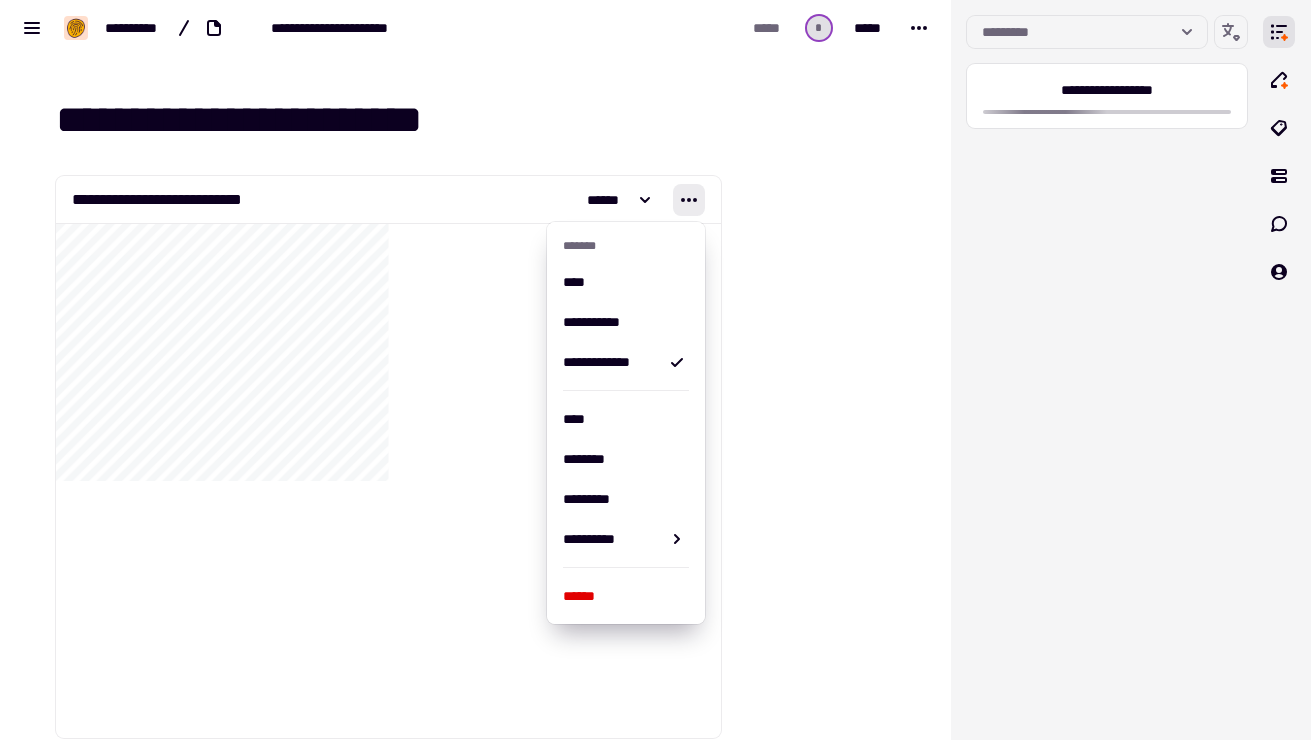 click at bounding box center [822, 2944] 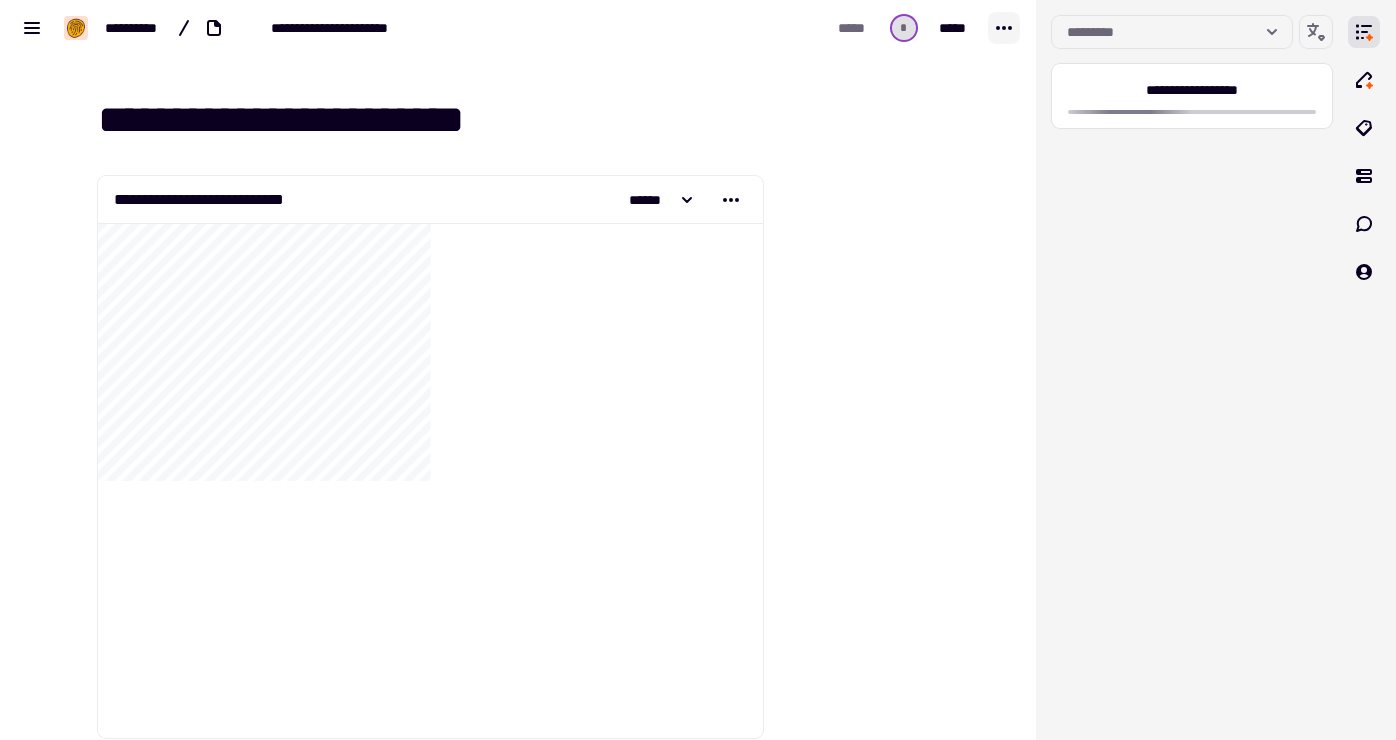 click 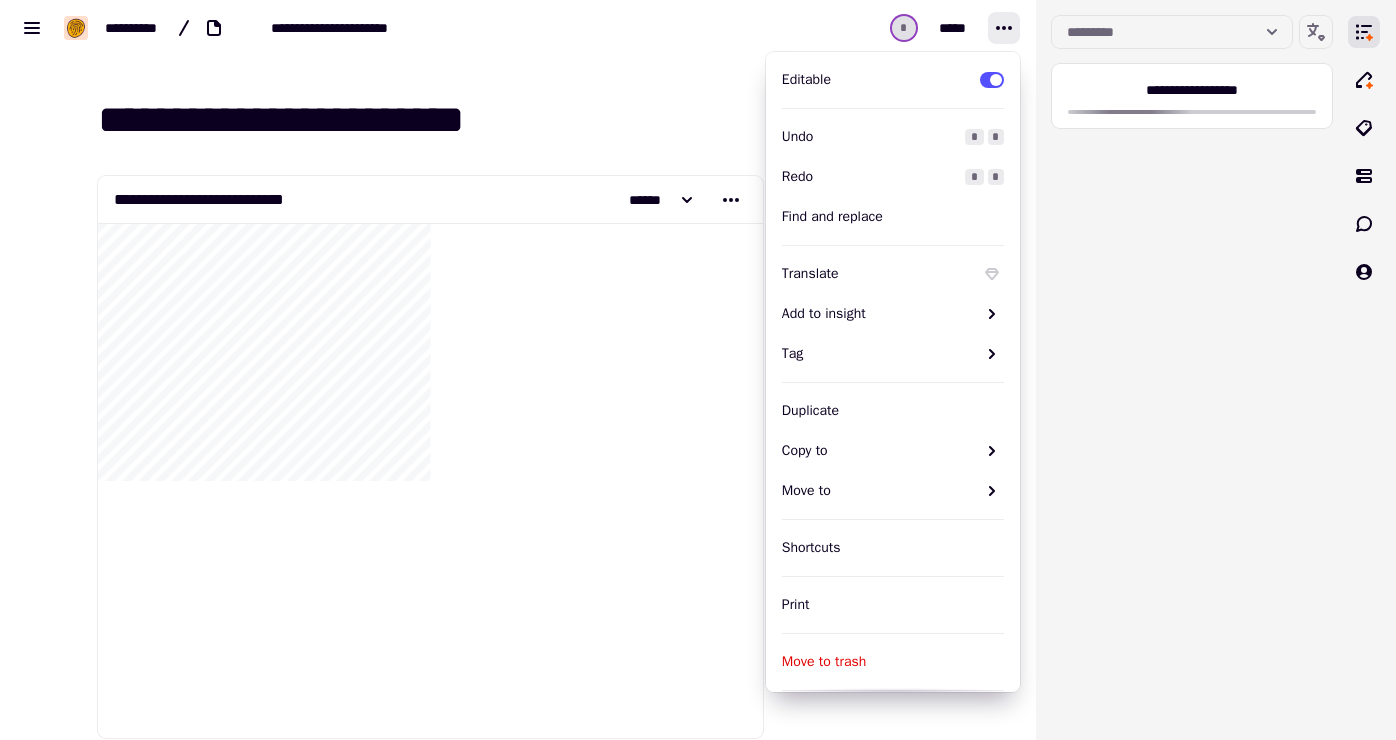 click on "* *****" at bounding box center (845, 28) 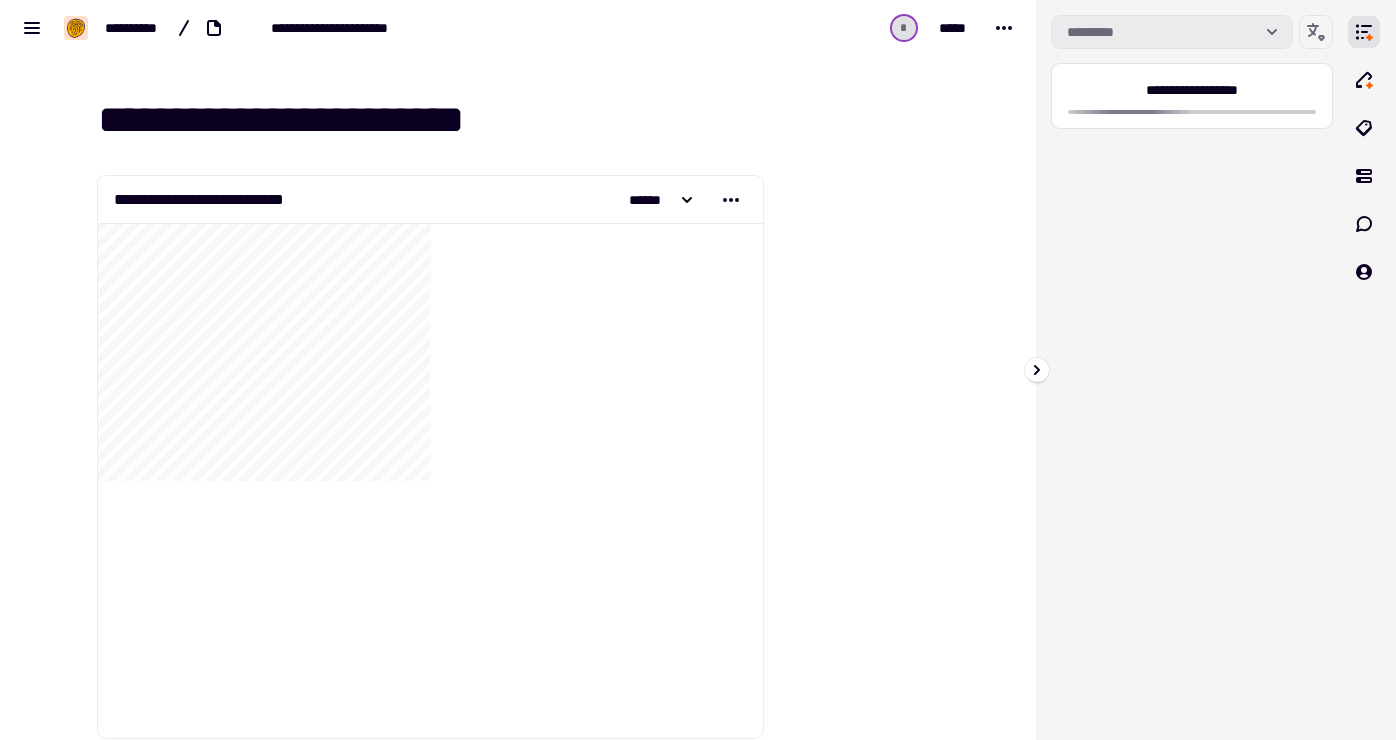 click 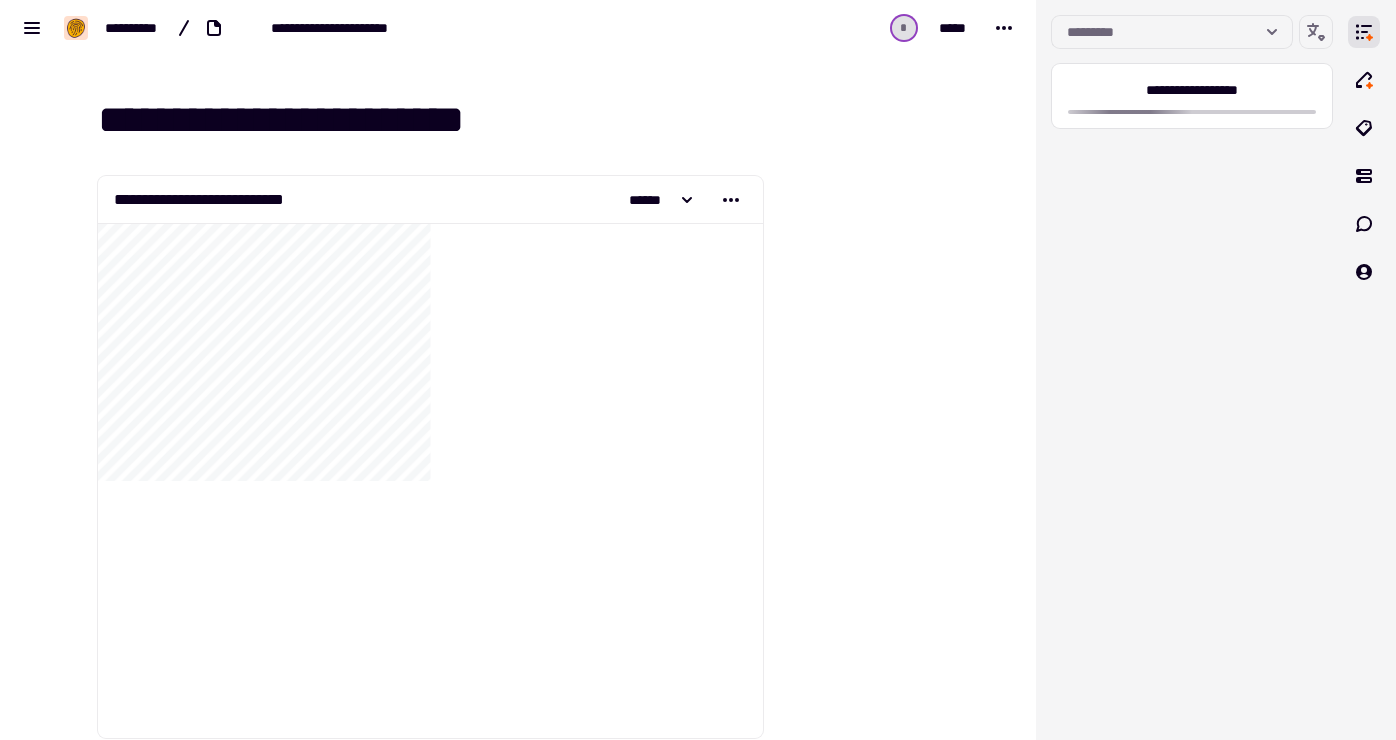 click at bounding box center (864, 2944) 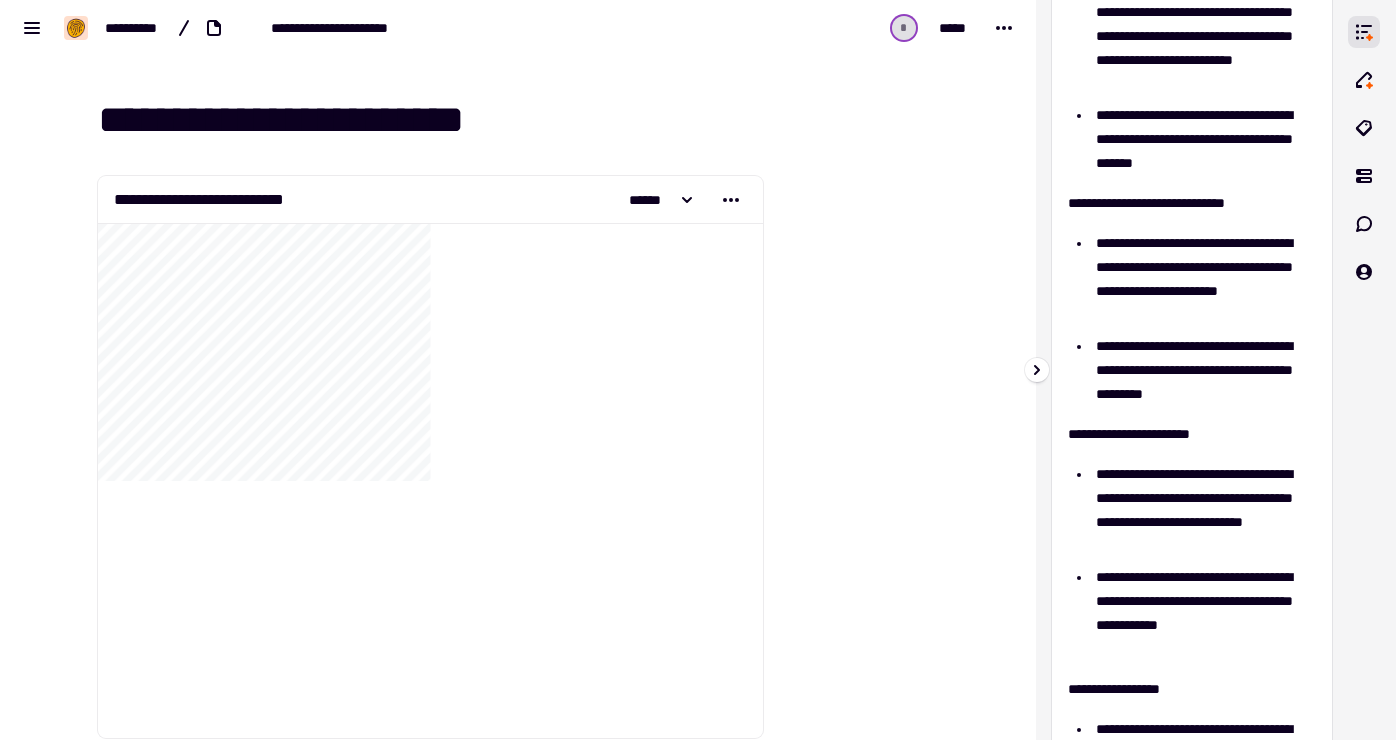 scroll, scrollTop: 0, scrollLeft: 0, axis: both 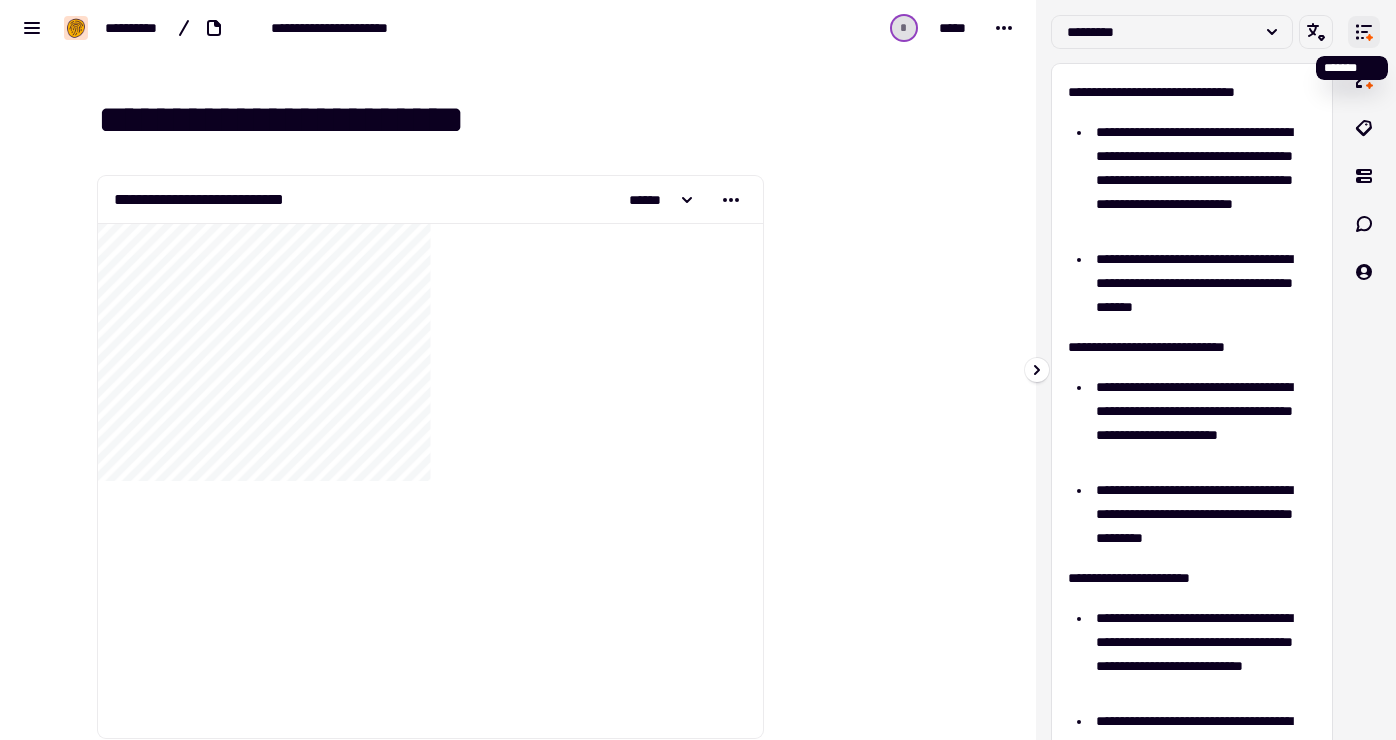 click 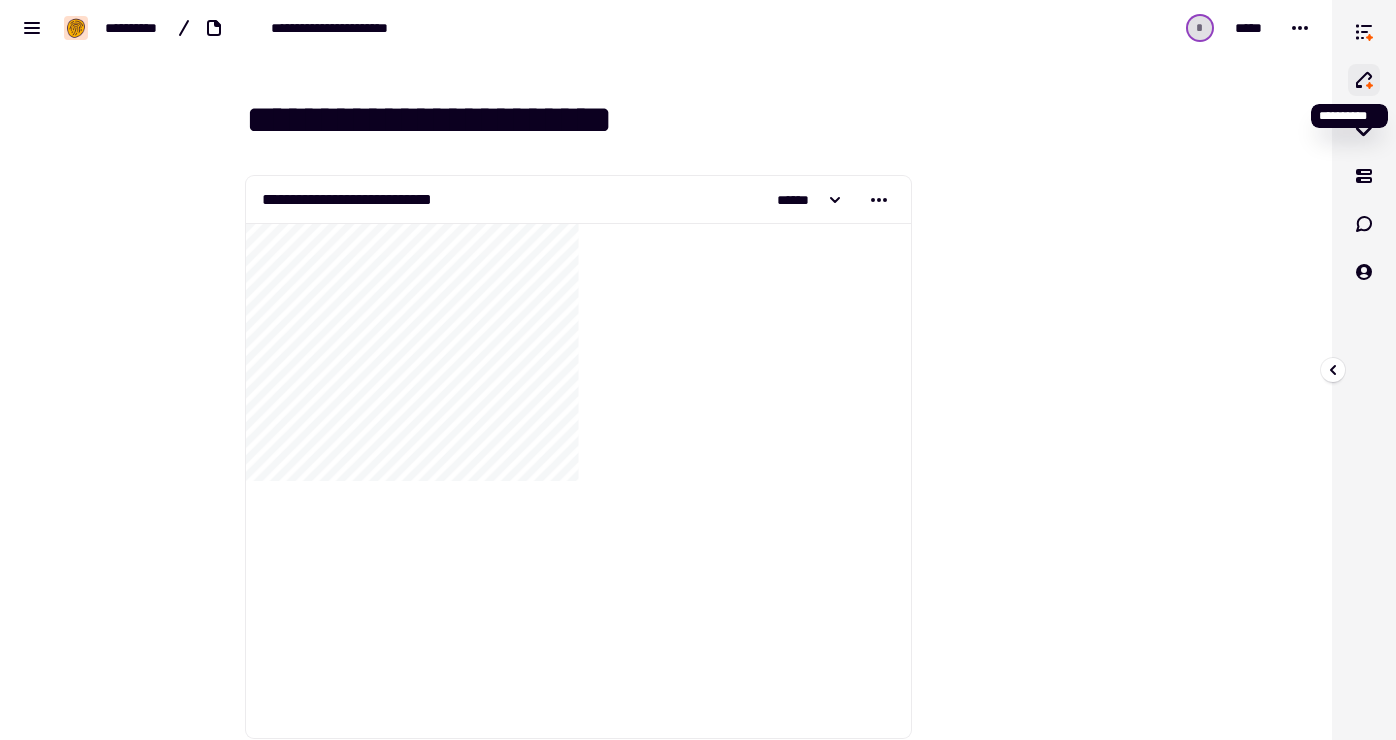 click 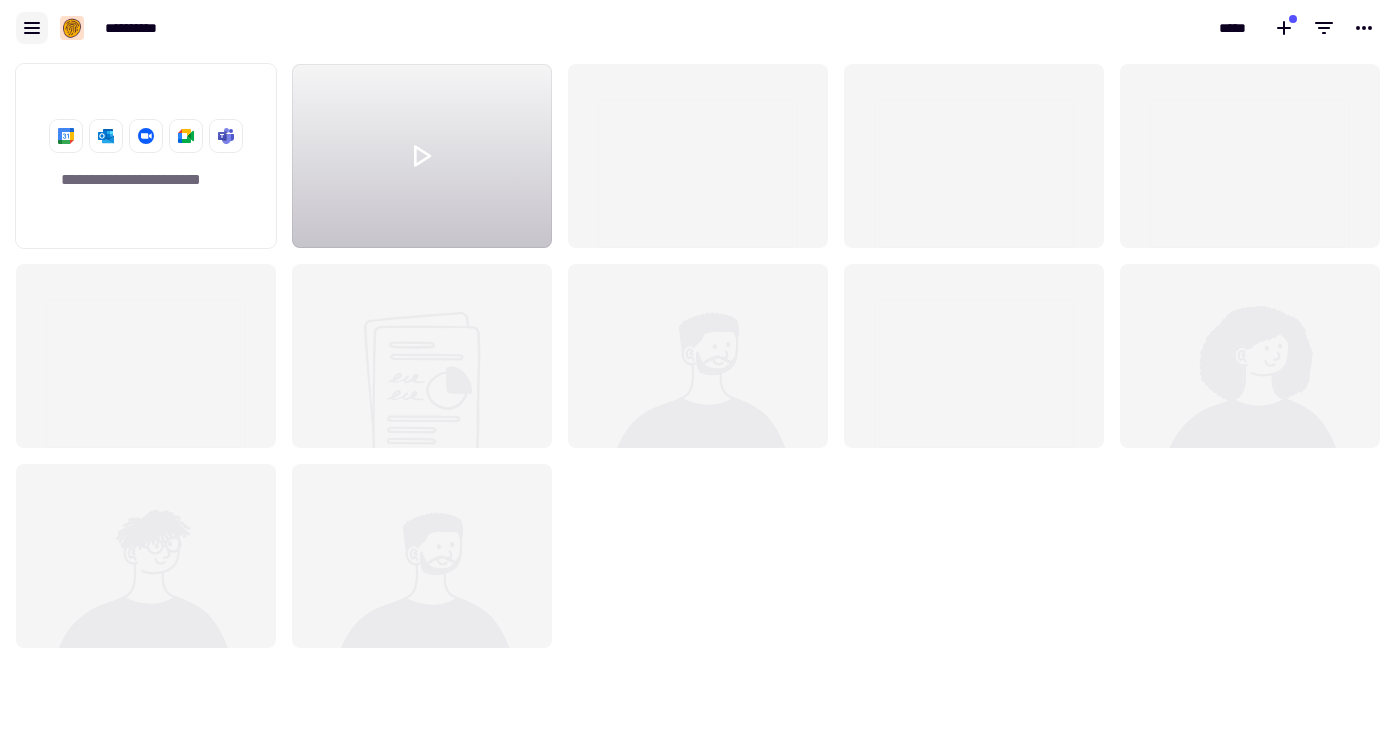 scroll, scrollTop: 1, scrollLeft: 1, axis: both 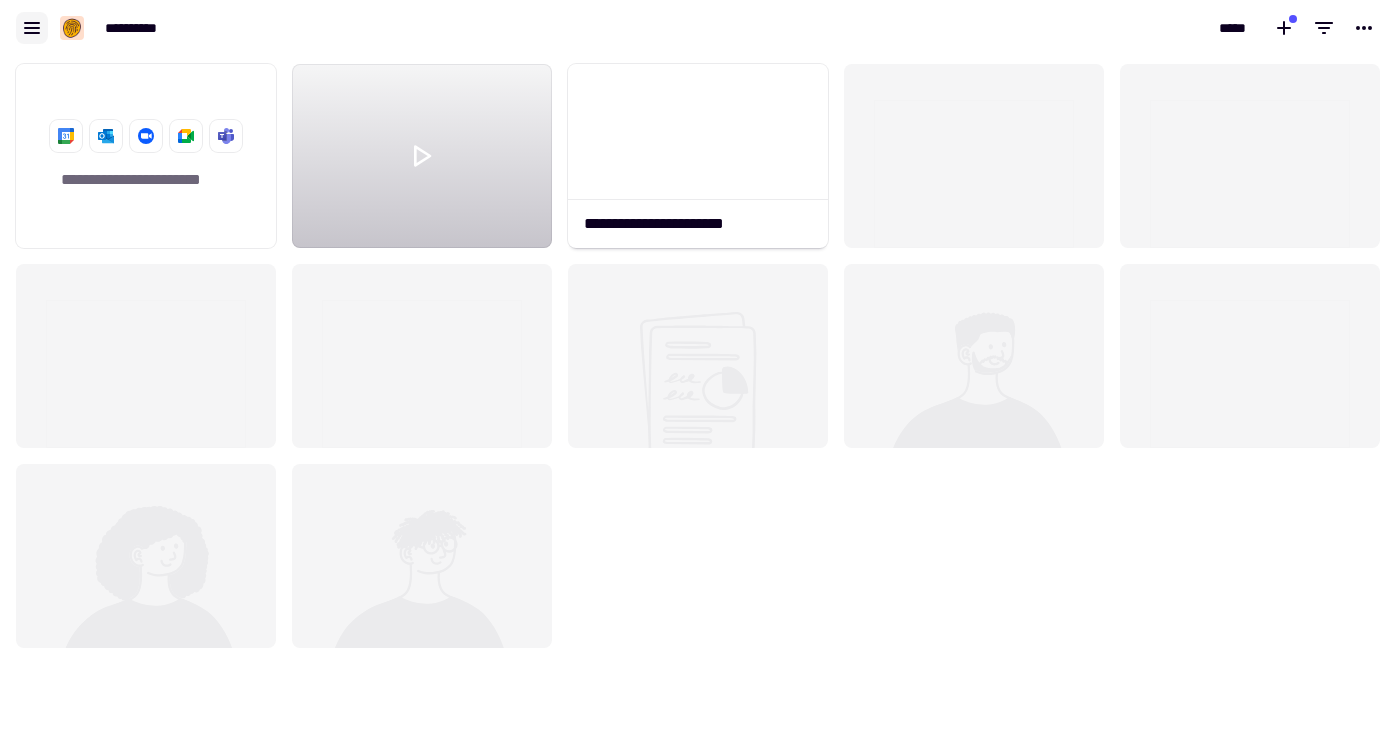 click 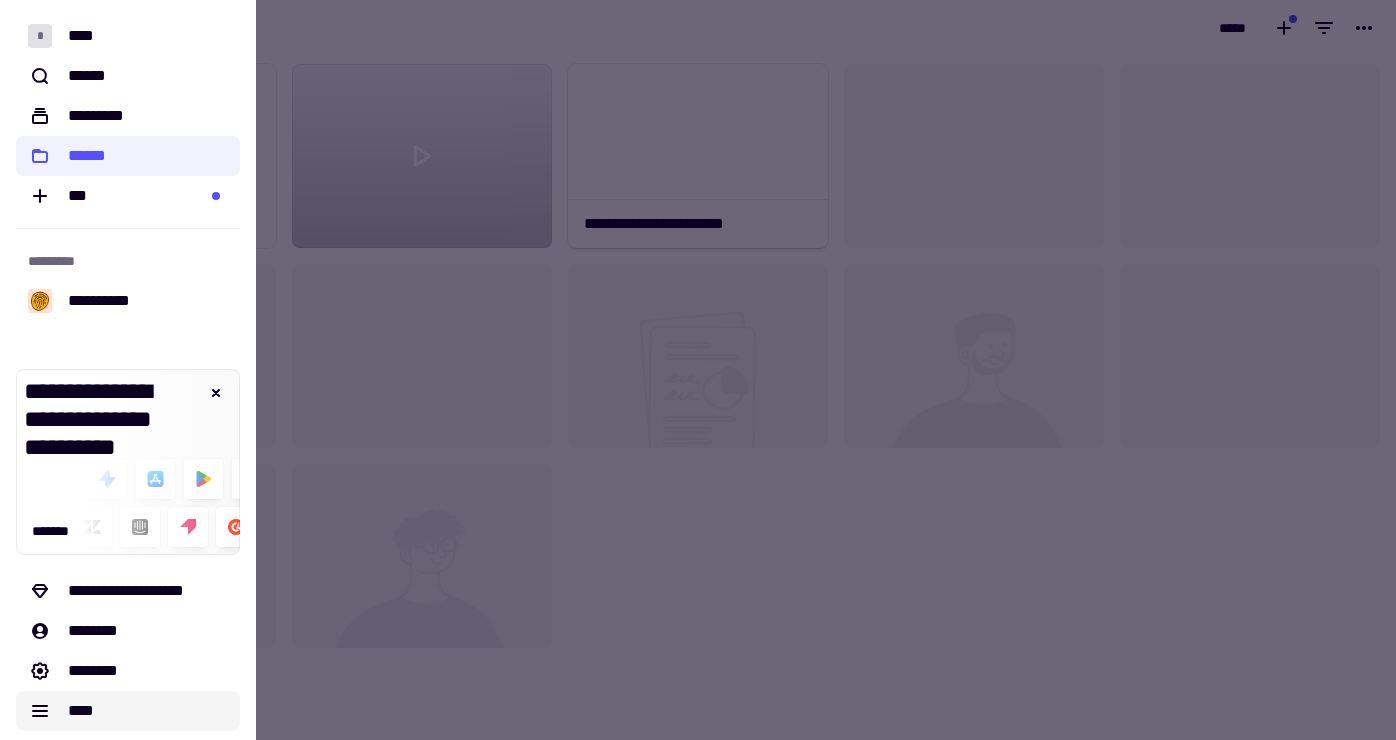 click on "****" 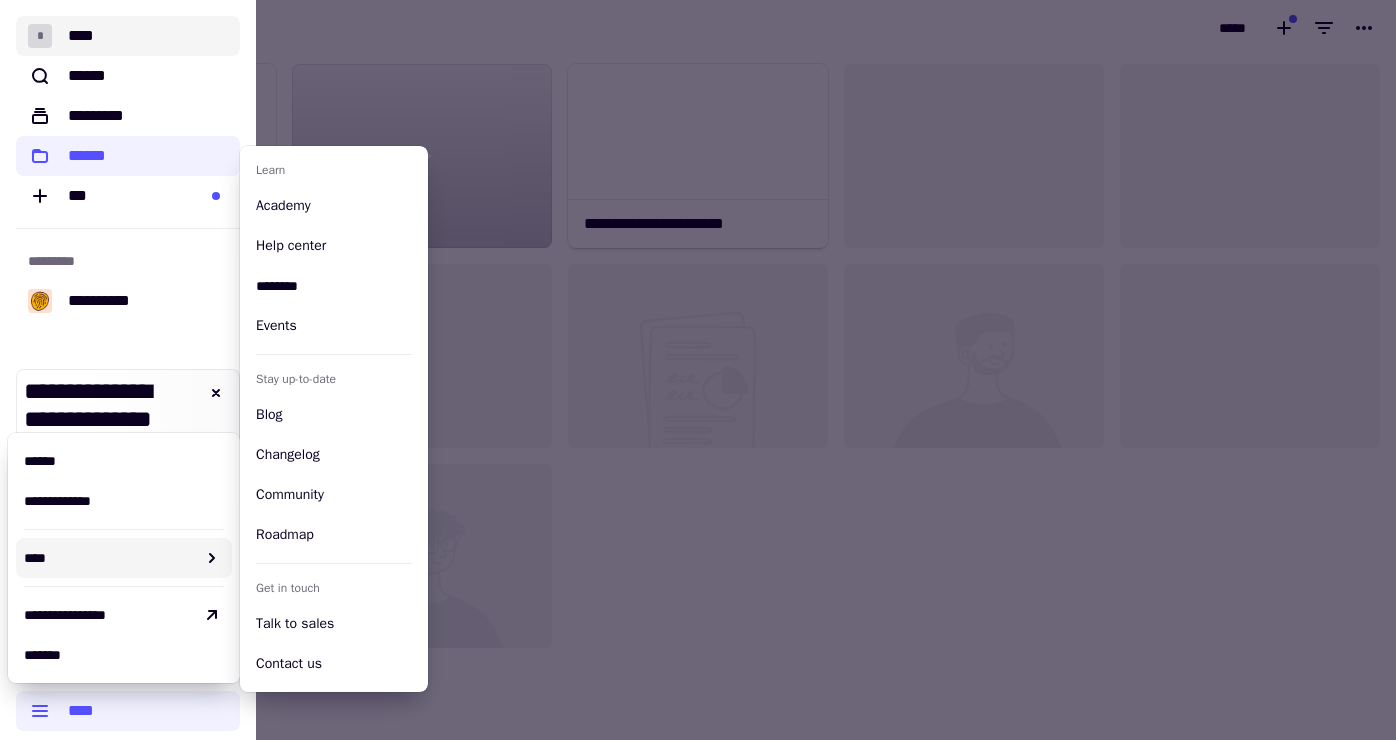 click on "* ****" 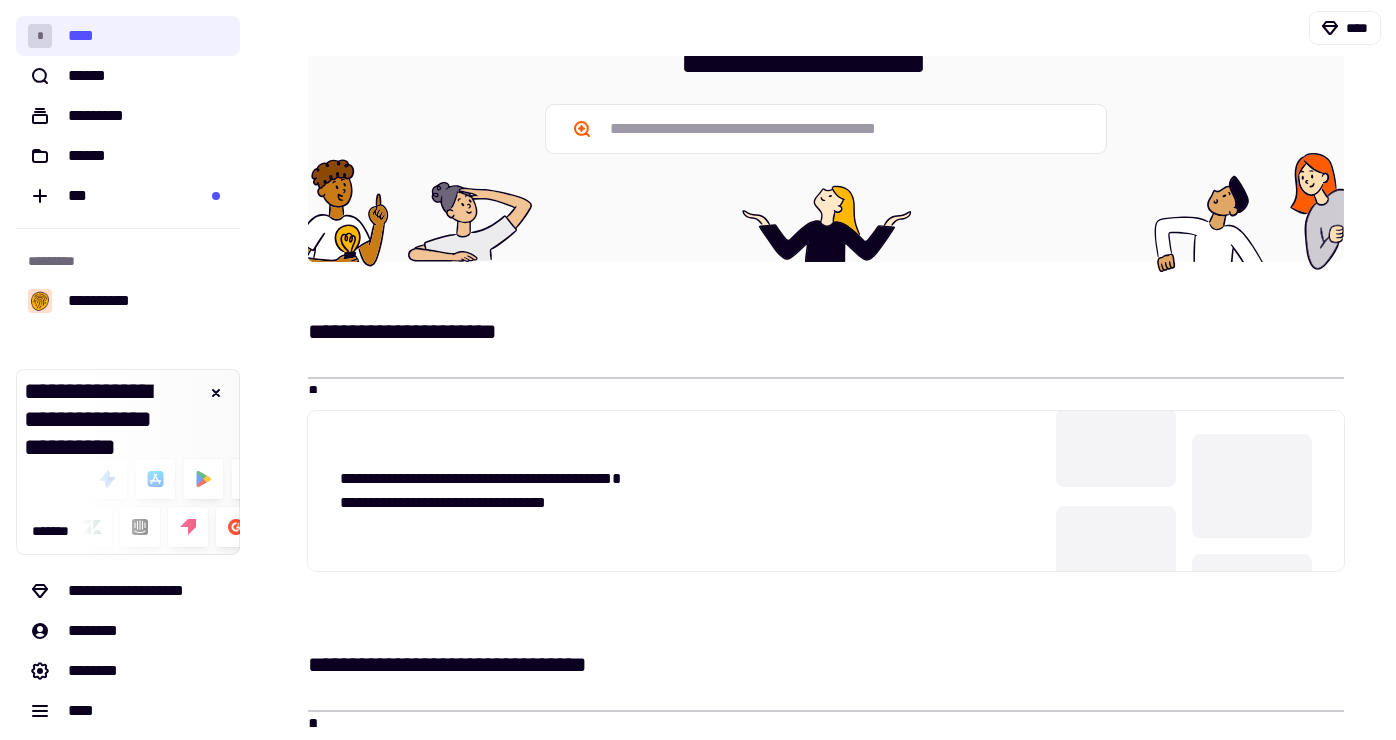 scroll, scrollTop: 0, scrollLeft: 0, axis: both 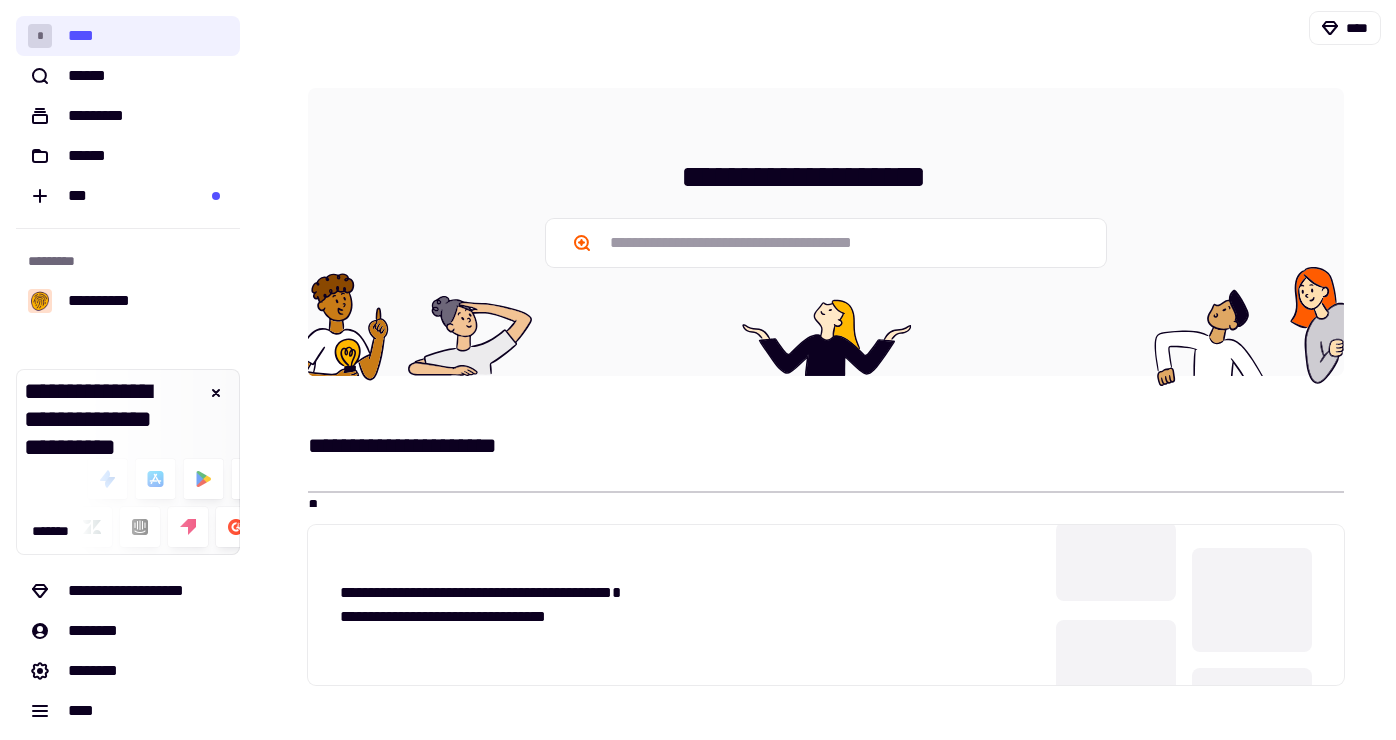 click on "**********" at bounding box center [826, 605] 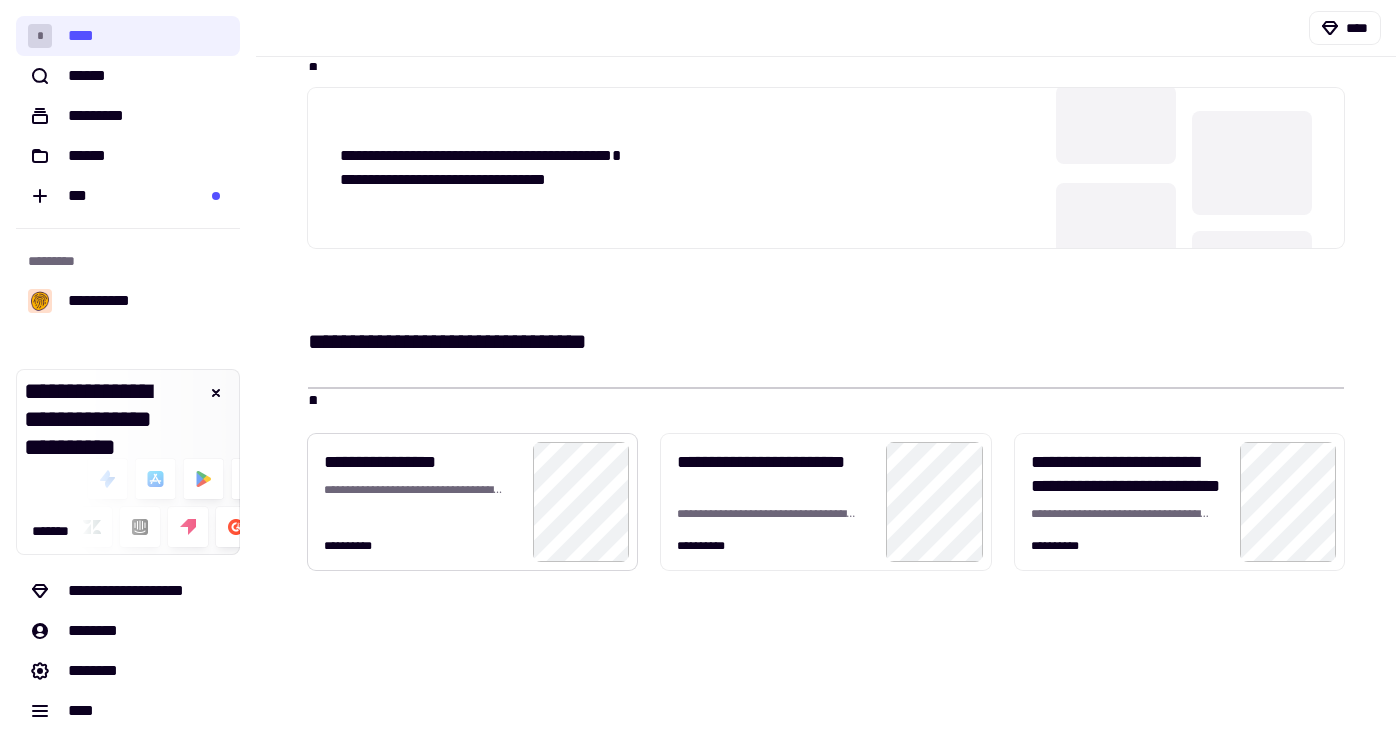 scroll, scrollTop: 442, scrollLeft: 0, axis: vertical 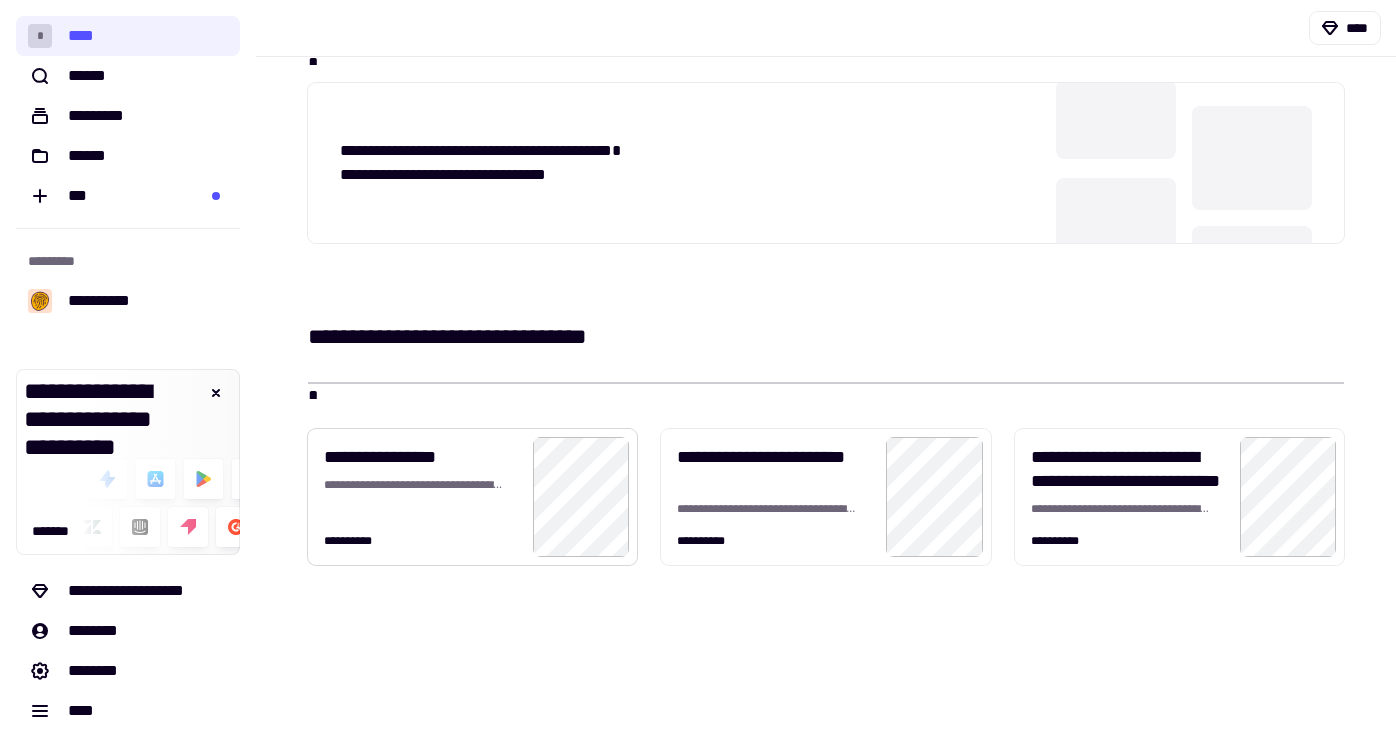 click on "**********" at bounding box center (420, 481) 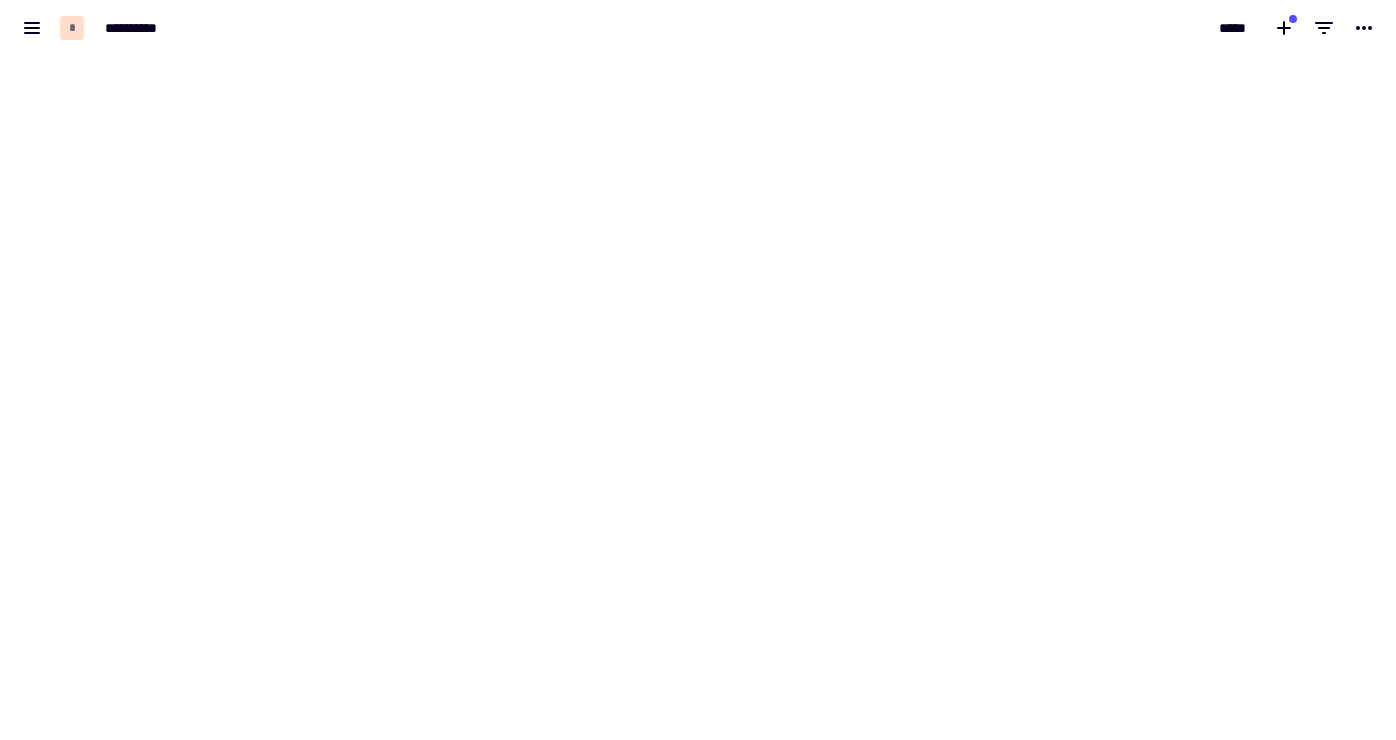 scroll, scrollTop: 0, scrollLeft: 0, axis: both 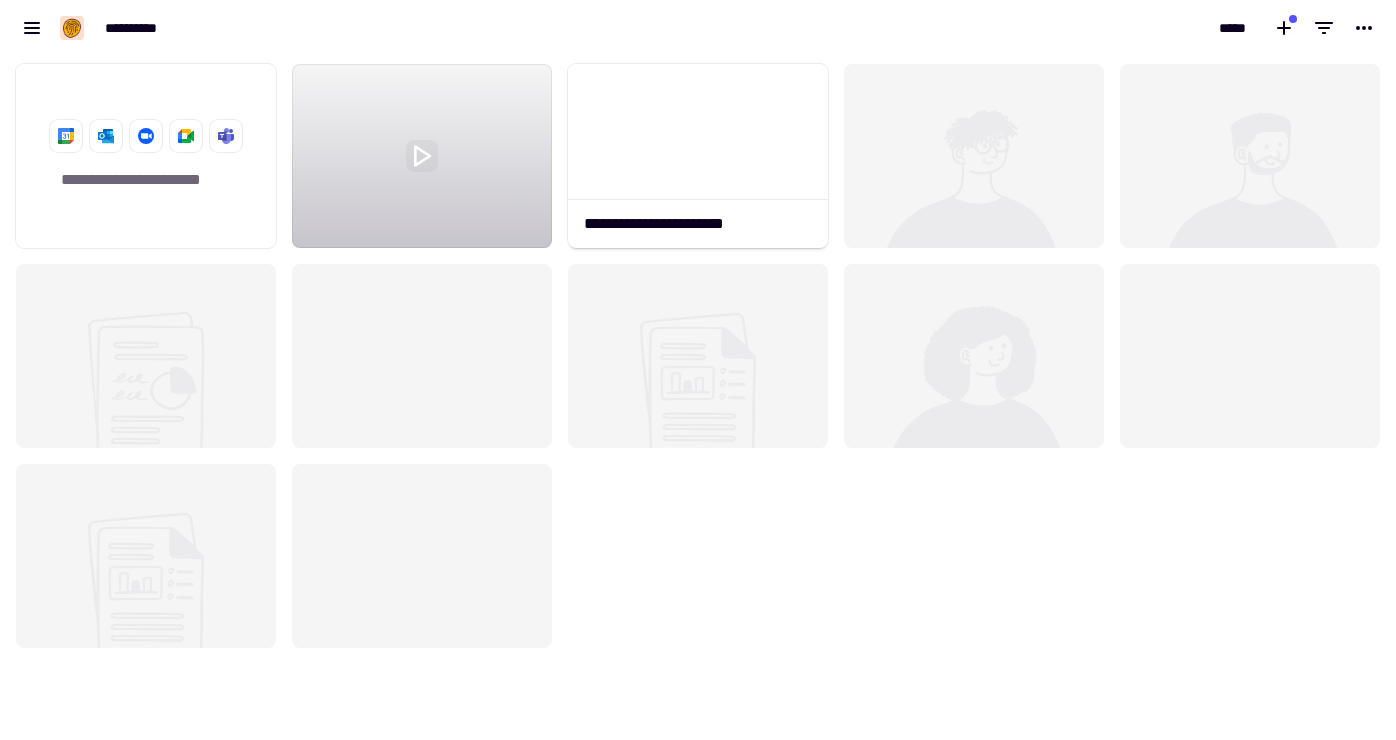 click 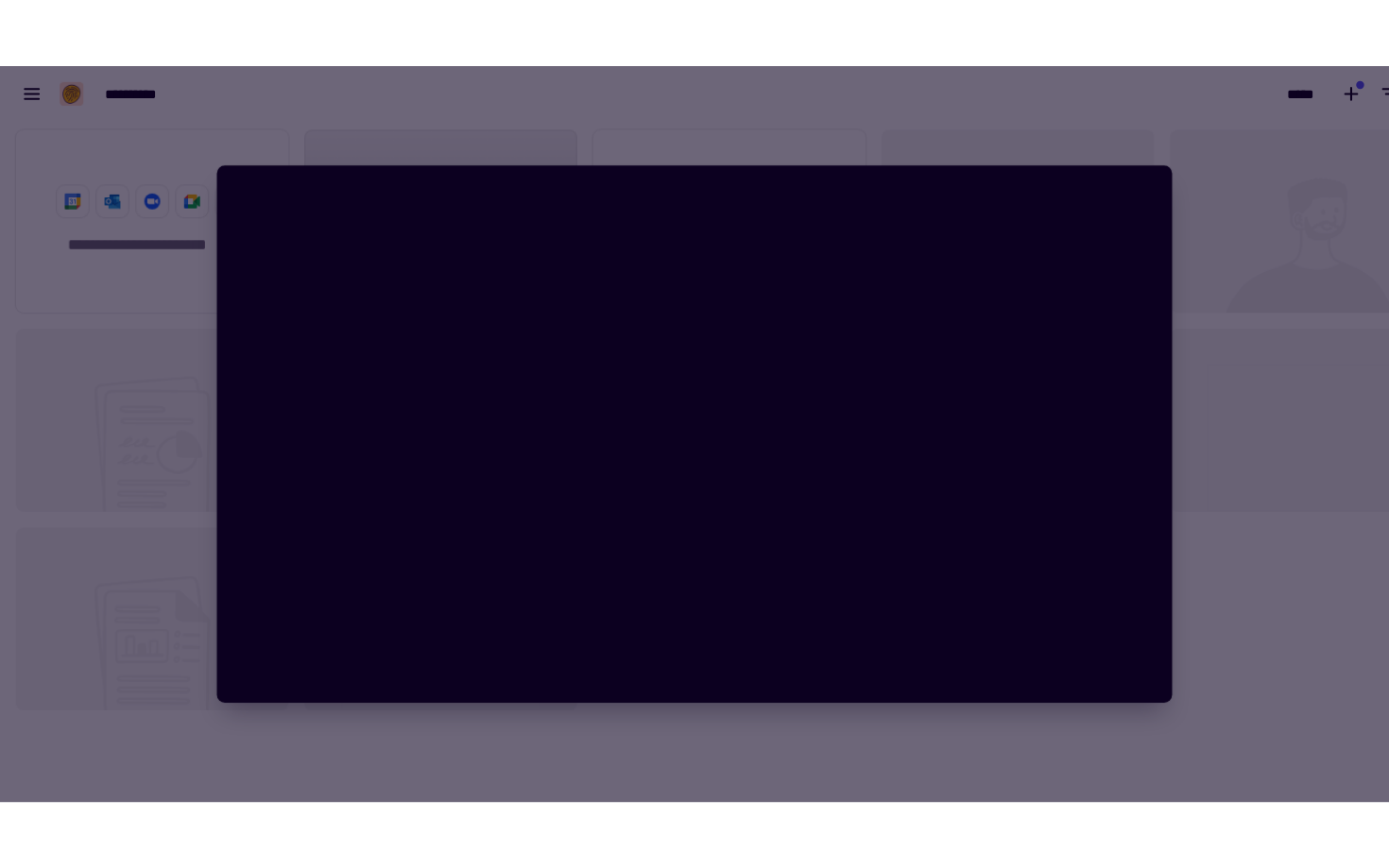 scroll, scrollTop: 1, scrollLeft: 1, axis: both 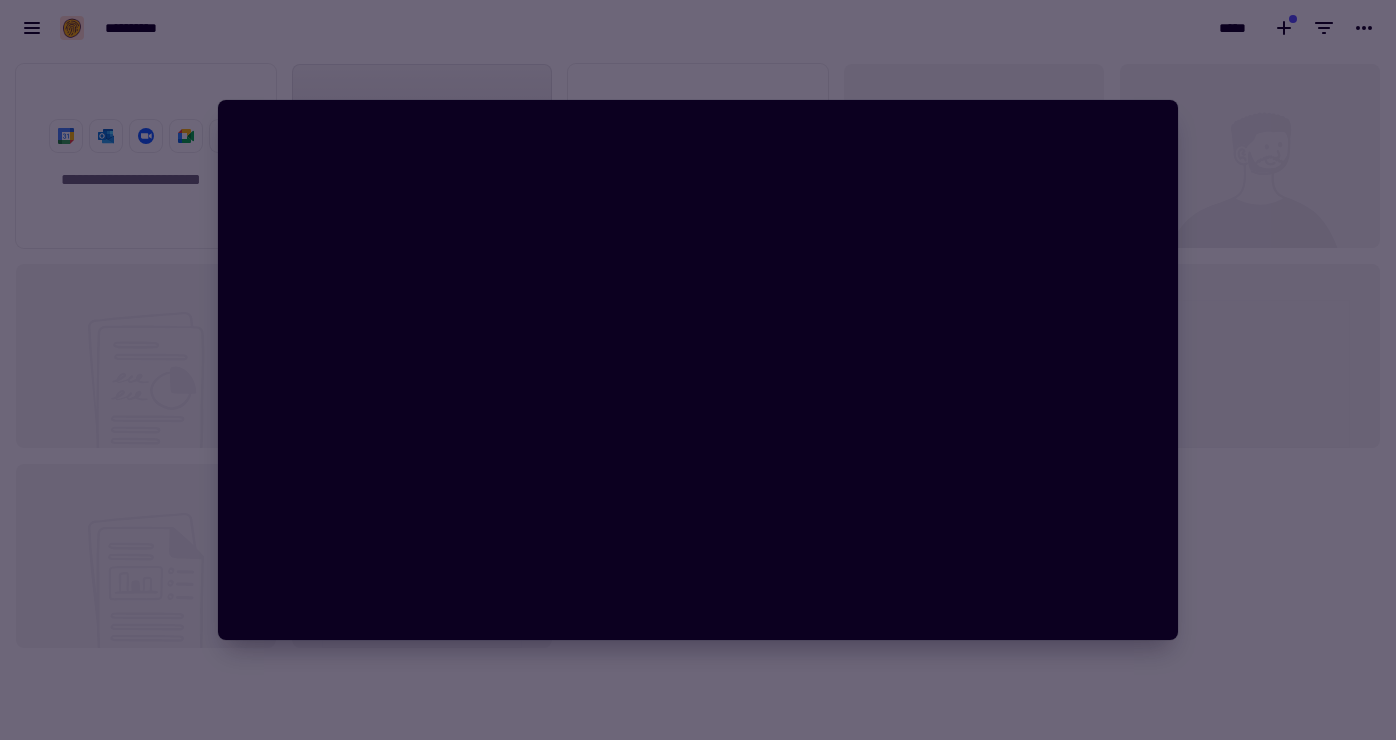 click at bounding box center (698, 370) 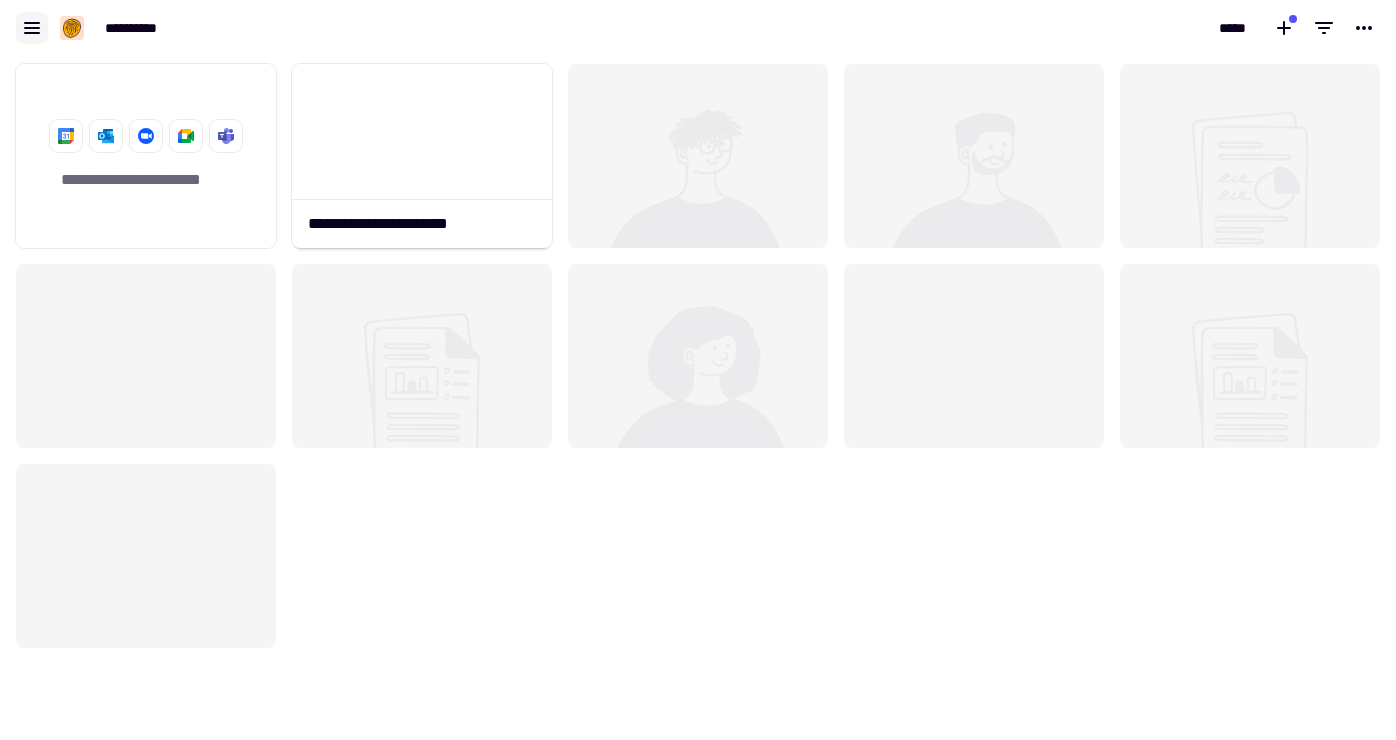 click 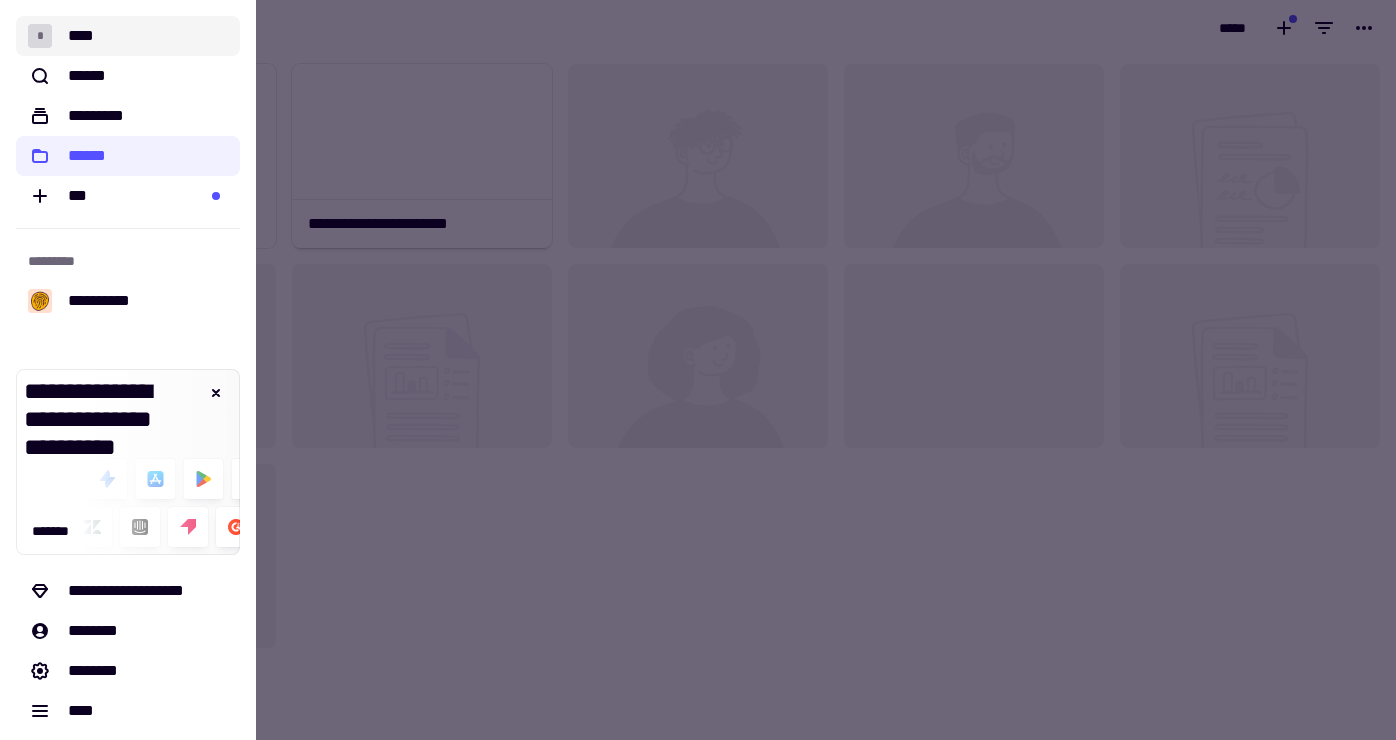 click on "* ****" 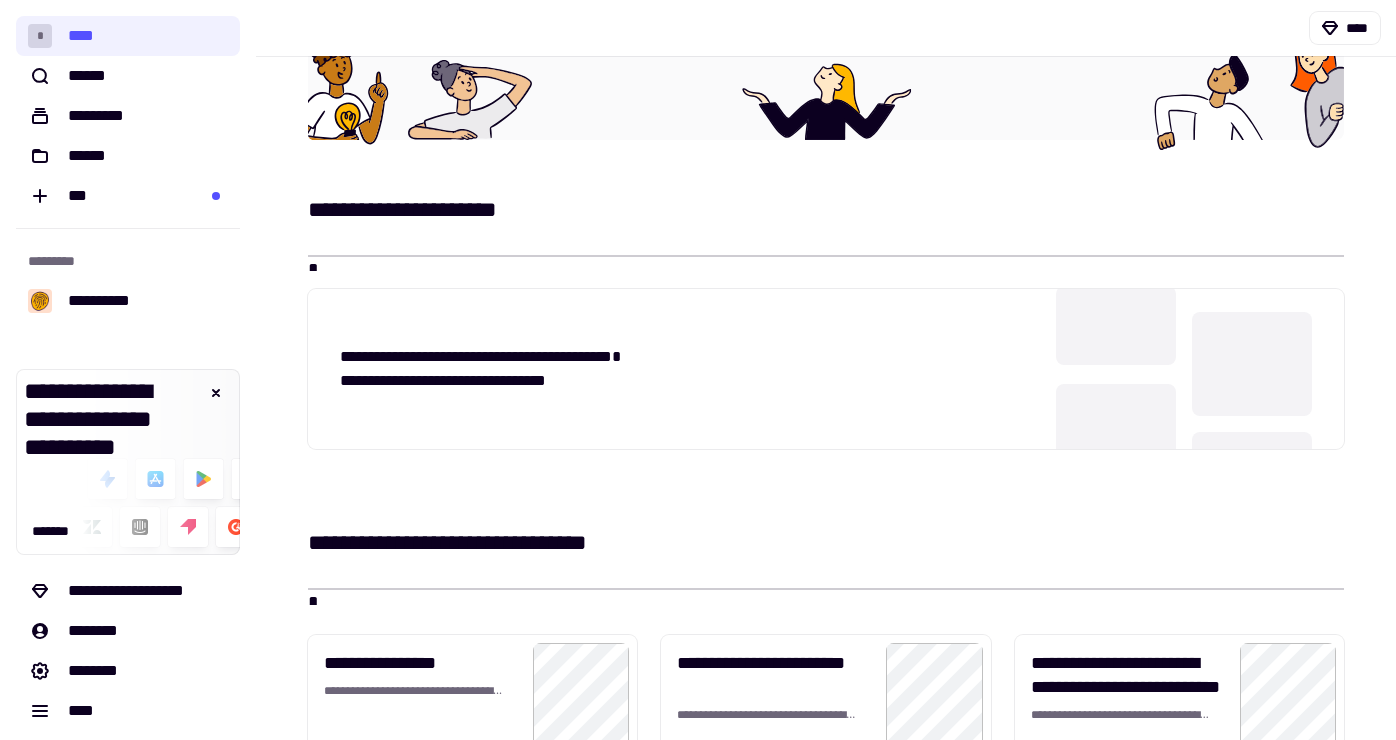 scroll, scrollTop: 269, scrollLeft: 0, axis: vertical 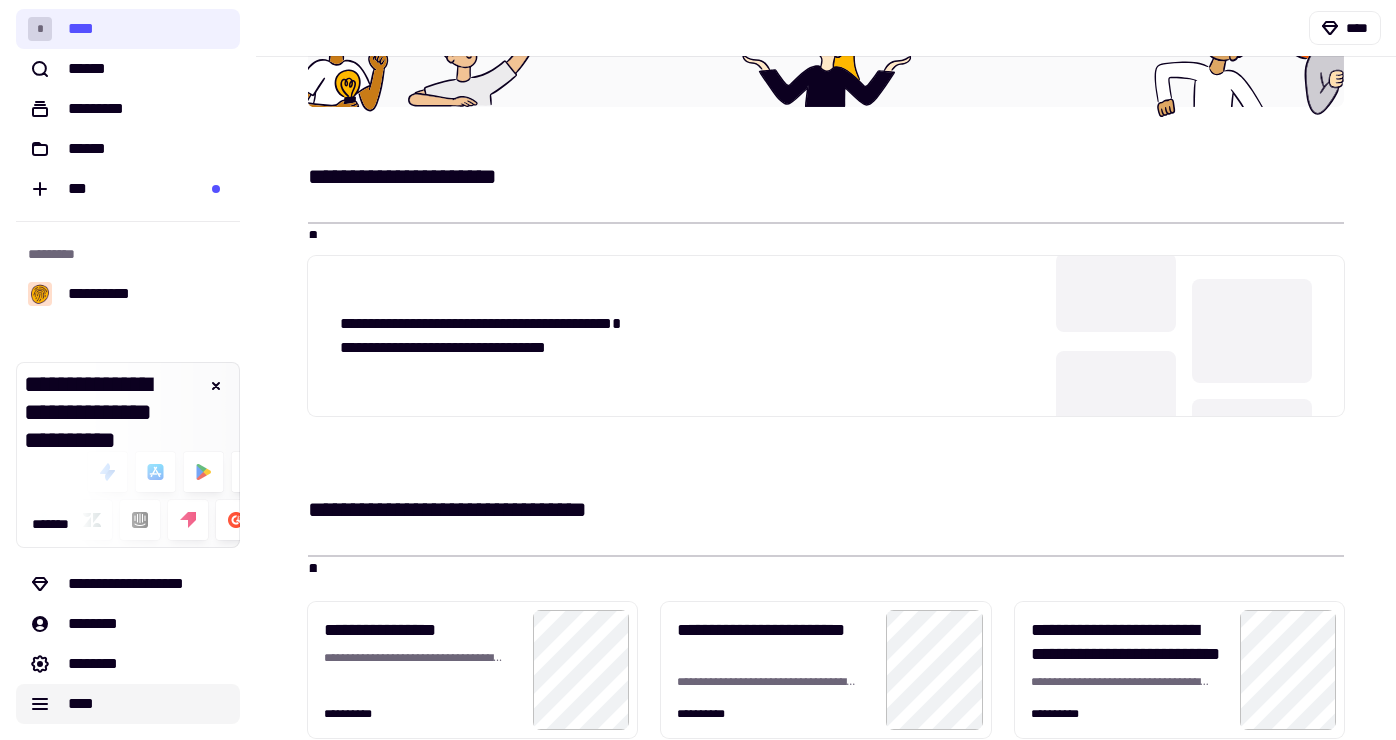 click on "****" 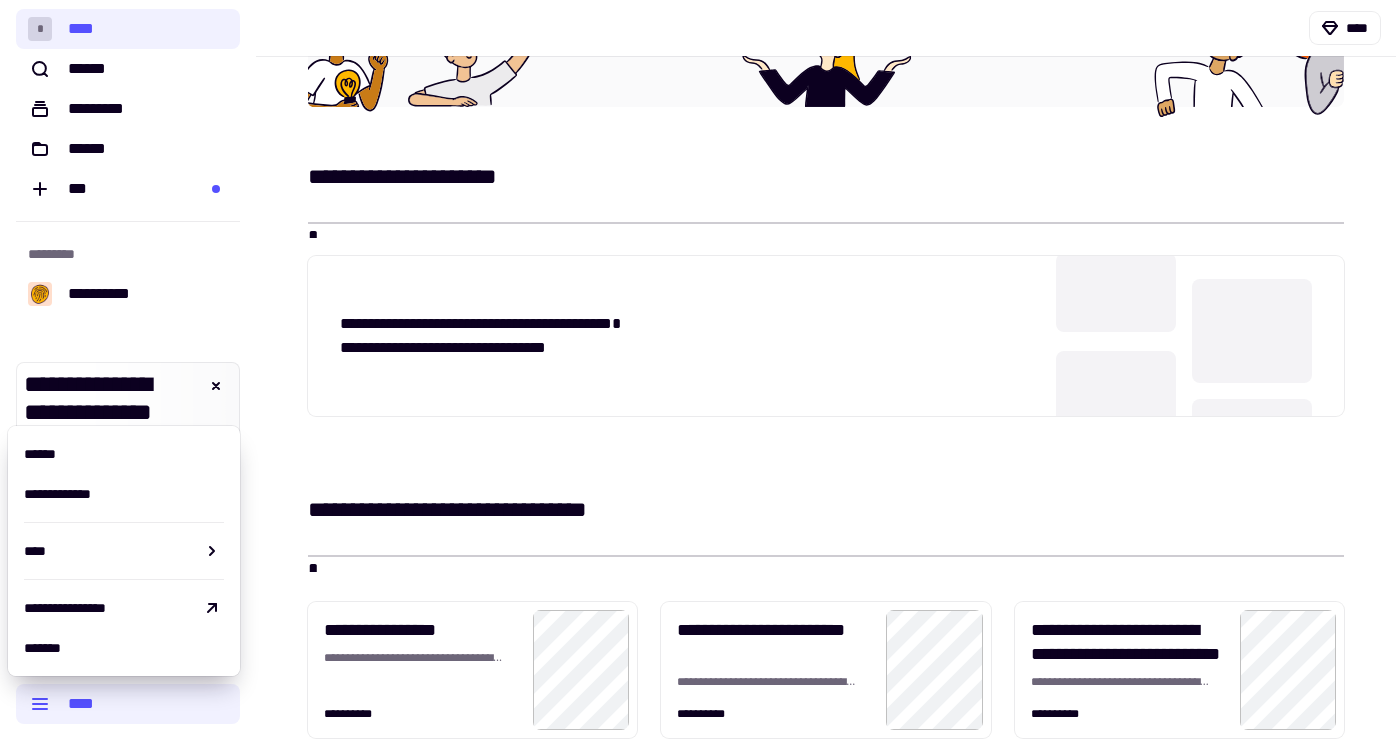 click on "[FIRST] [LAST] [LAST] [STREET] [CITY] [STATE] [COUNTRY] [POSTAL_CODE] [COORDINATES] [COORDINATES] [PHONE] [EMAIL] [CREDIT_CARD] [PASSPORT_NUMBER] [DRIVER_LICENSE] [BIRTH_DATE] [AGE]" at bounding box center (826, 303) 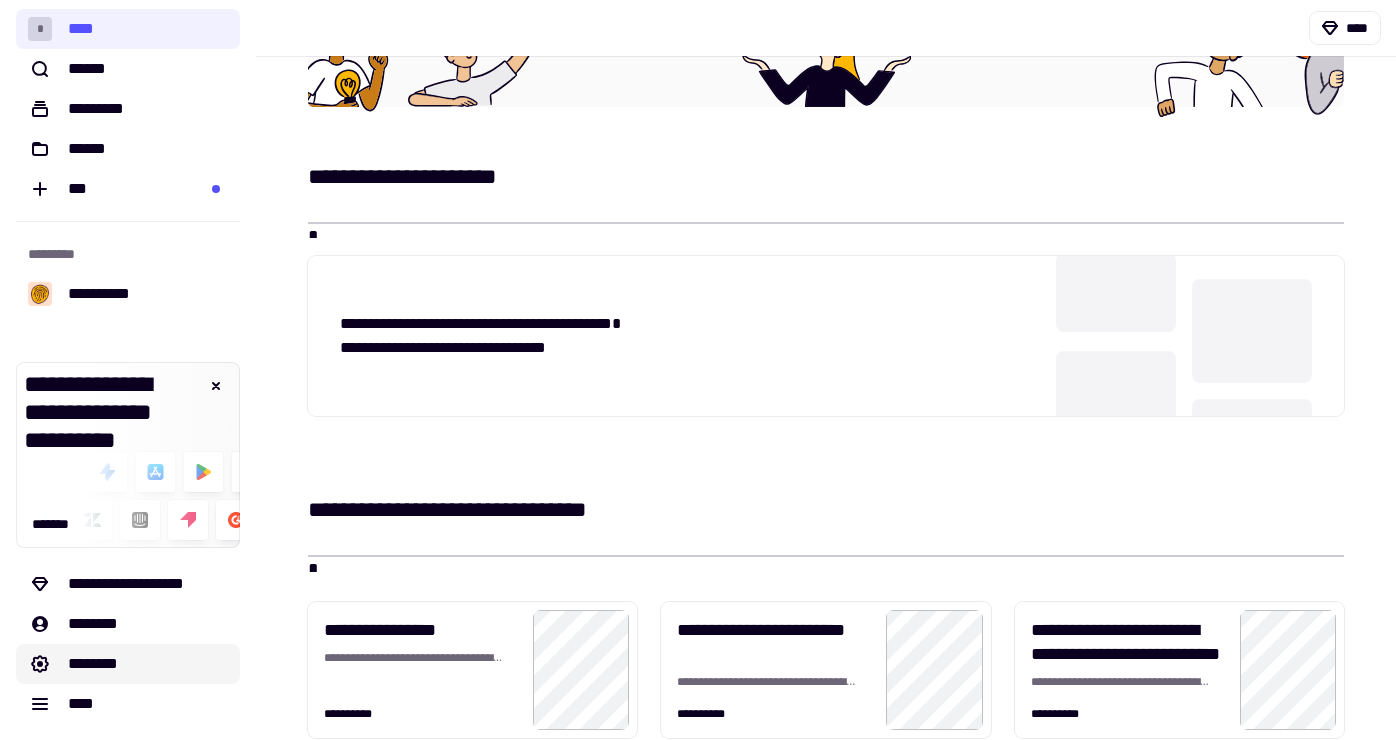 click on "********" 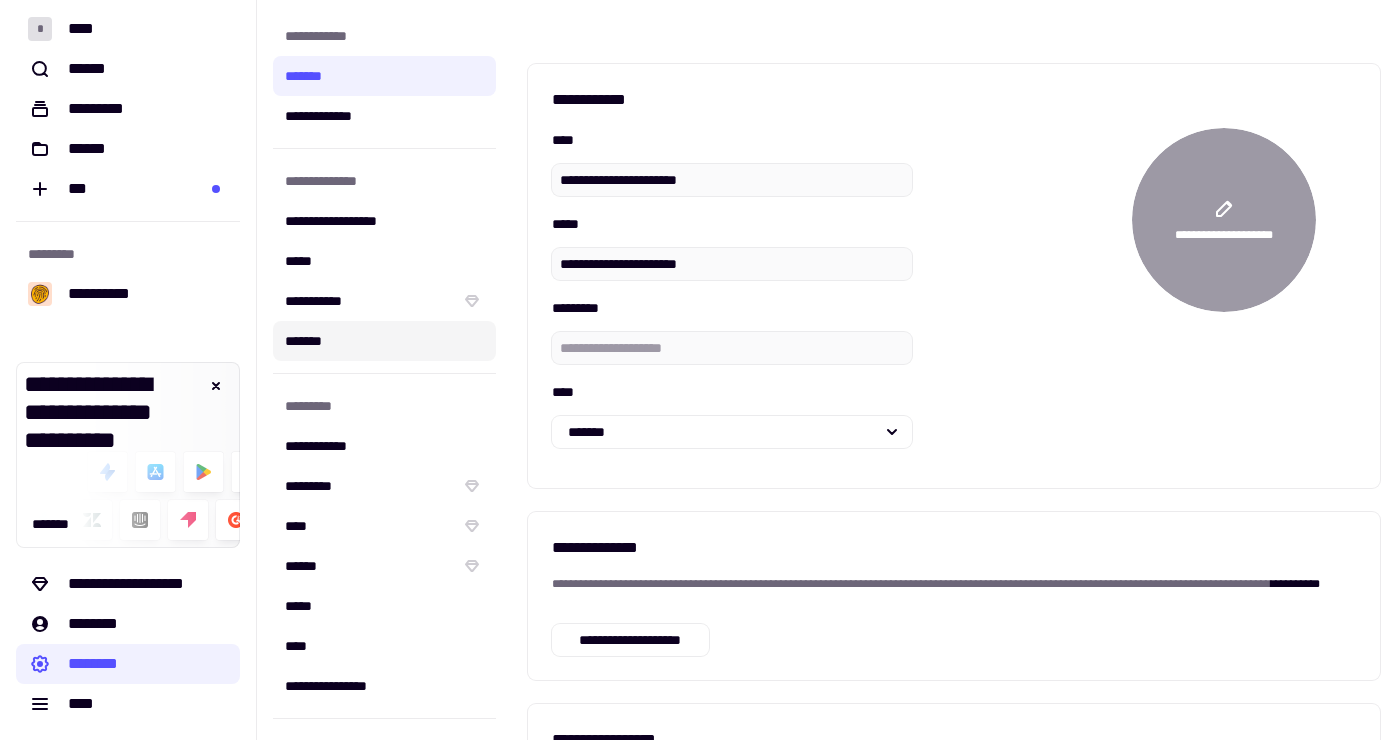 click on "*******" 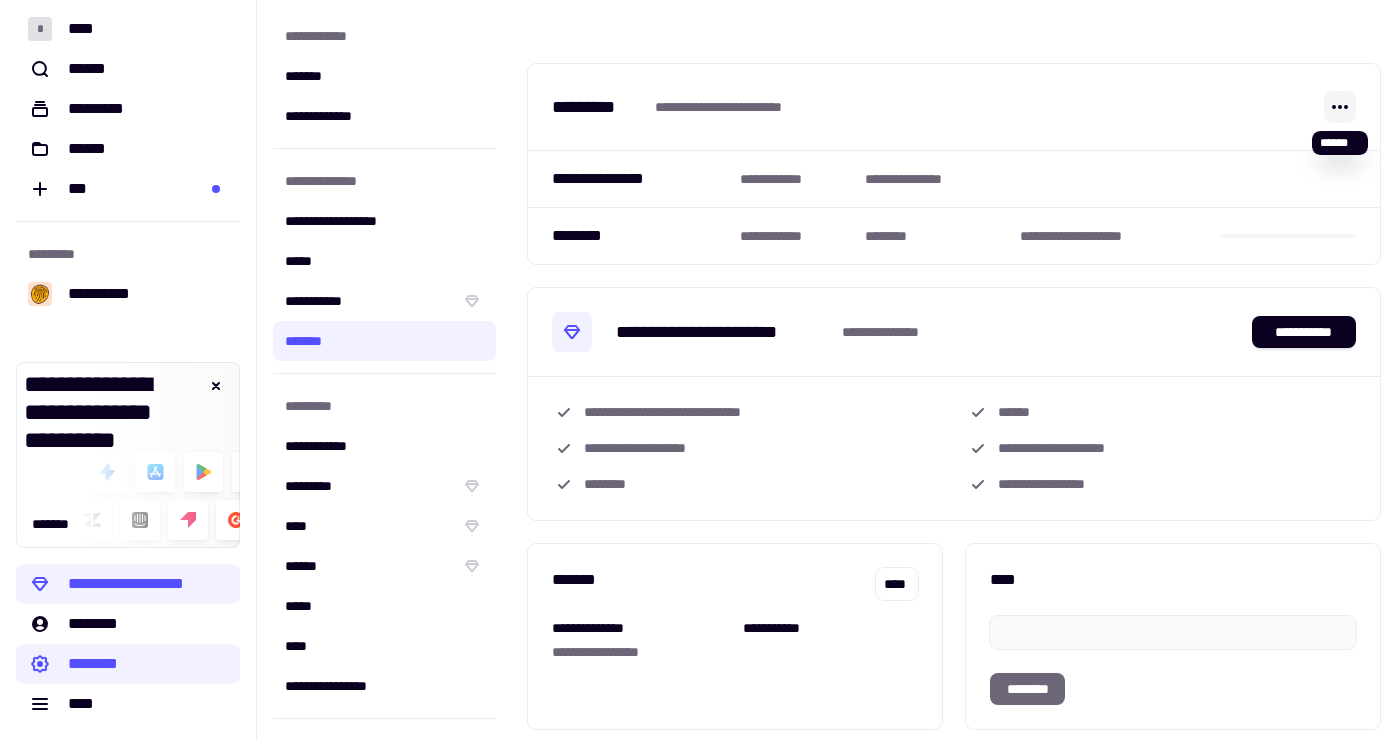 click 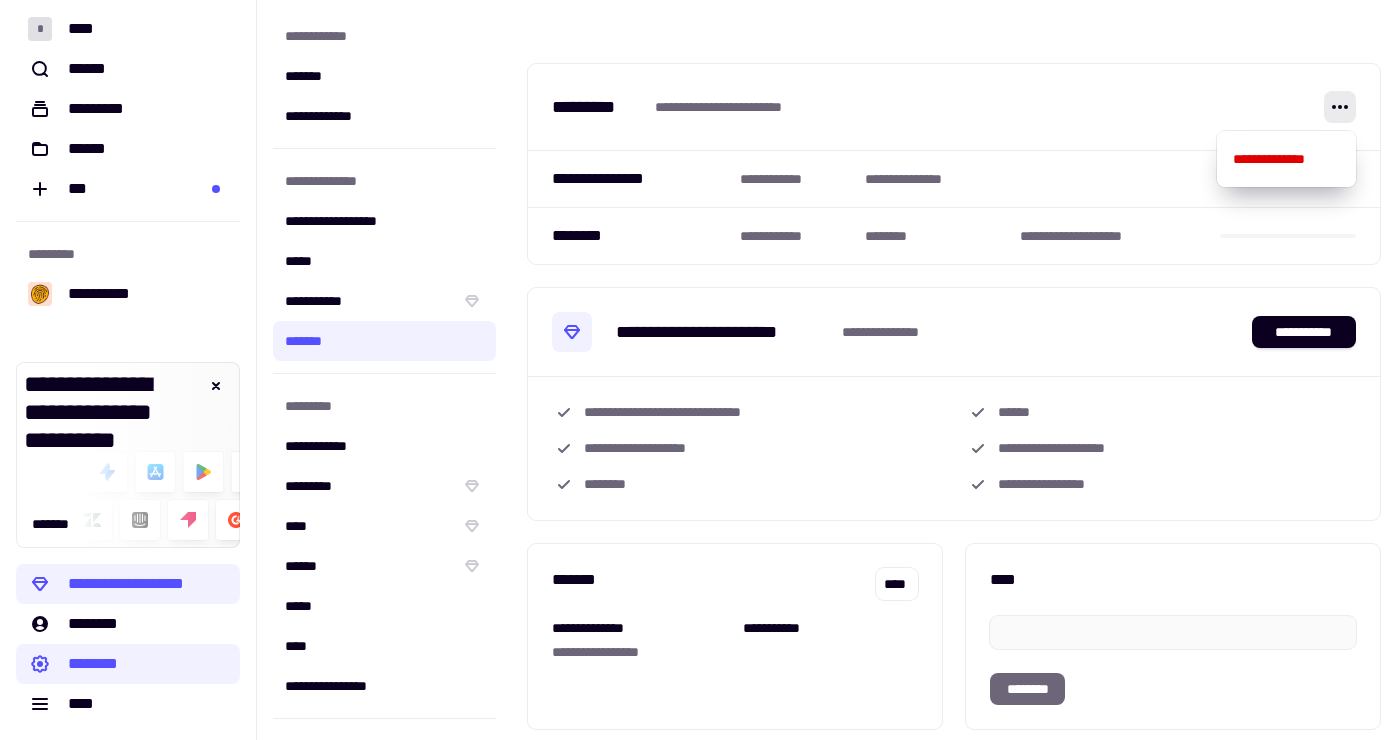 click on "**********" at bounding box center (954, 107) 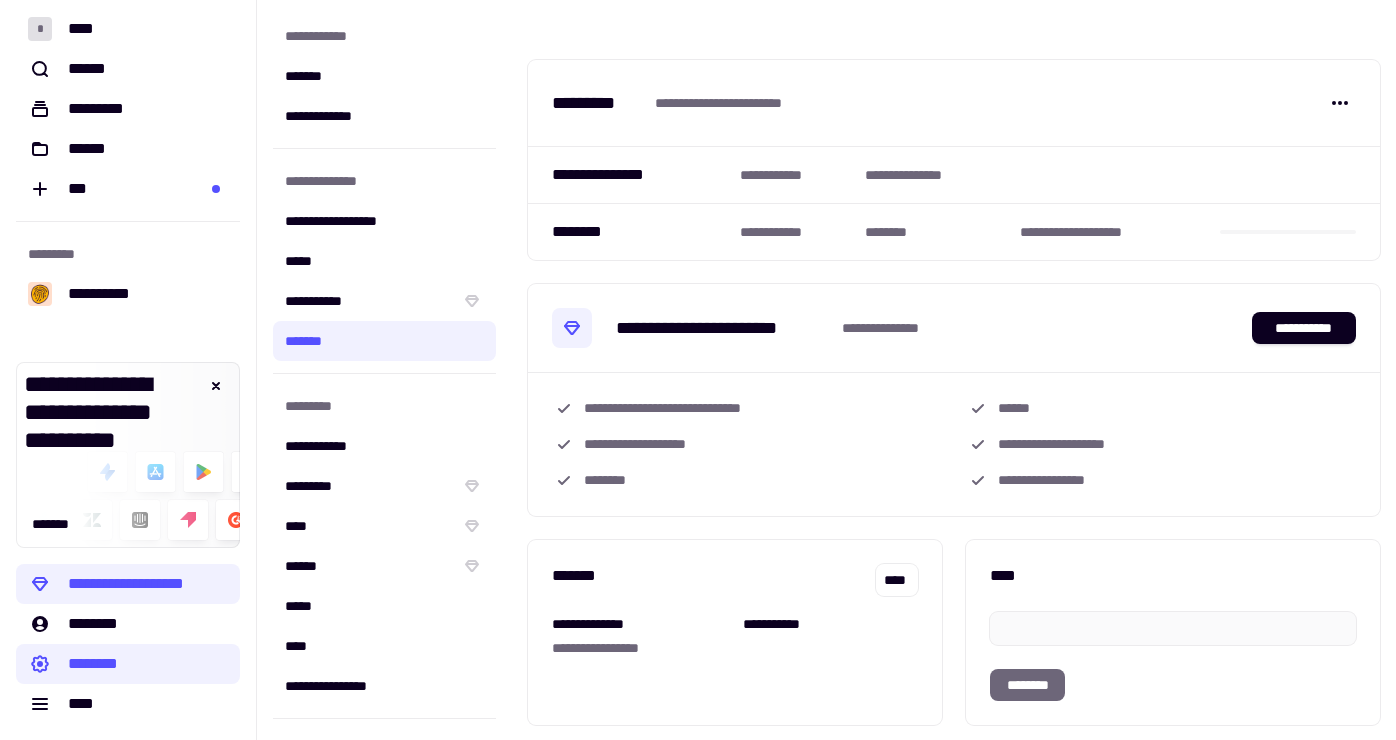 scroll, scrollTop: 0, scrollLeft: 0, axis: both 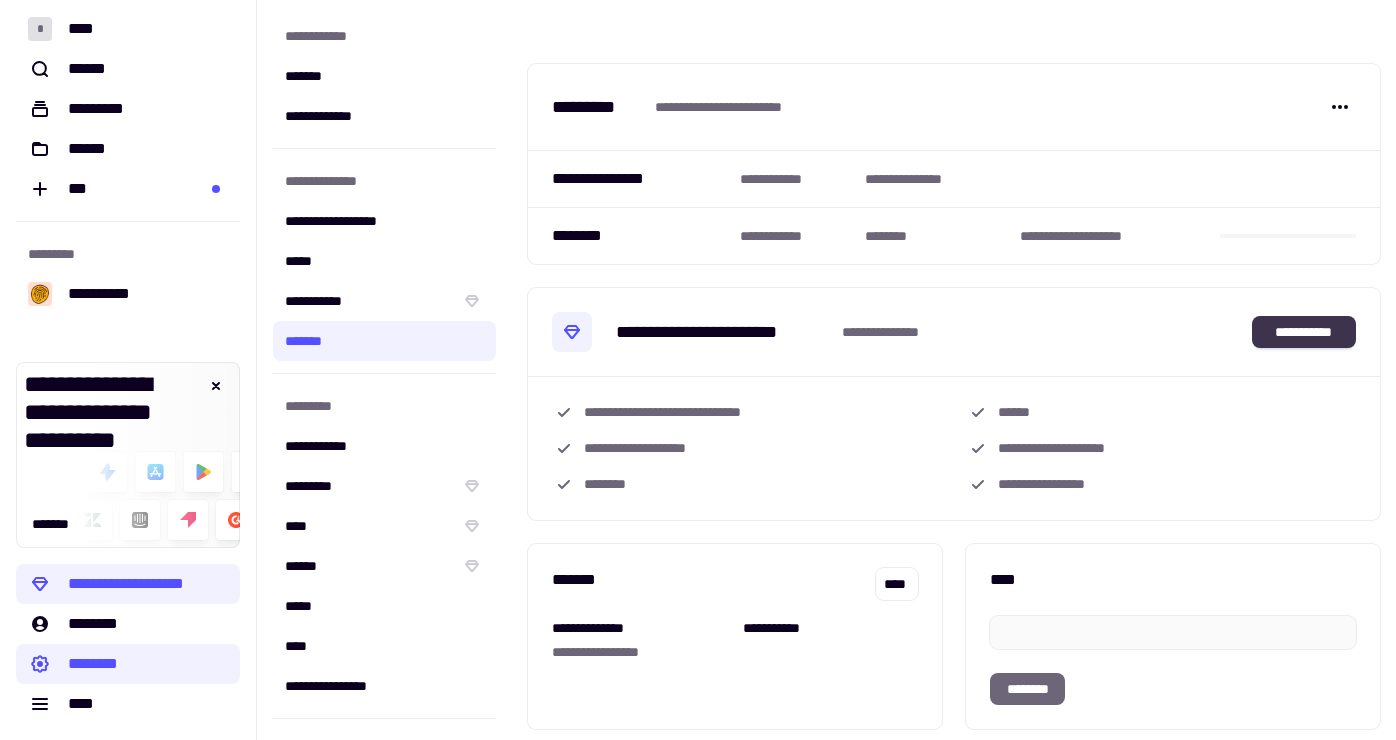 click on "**********" 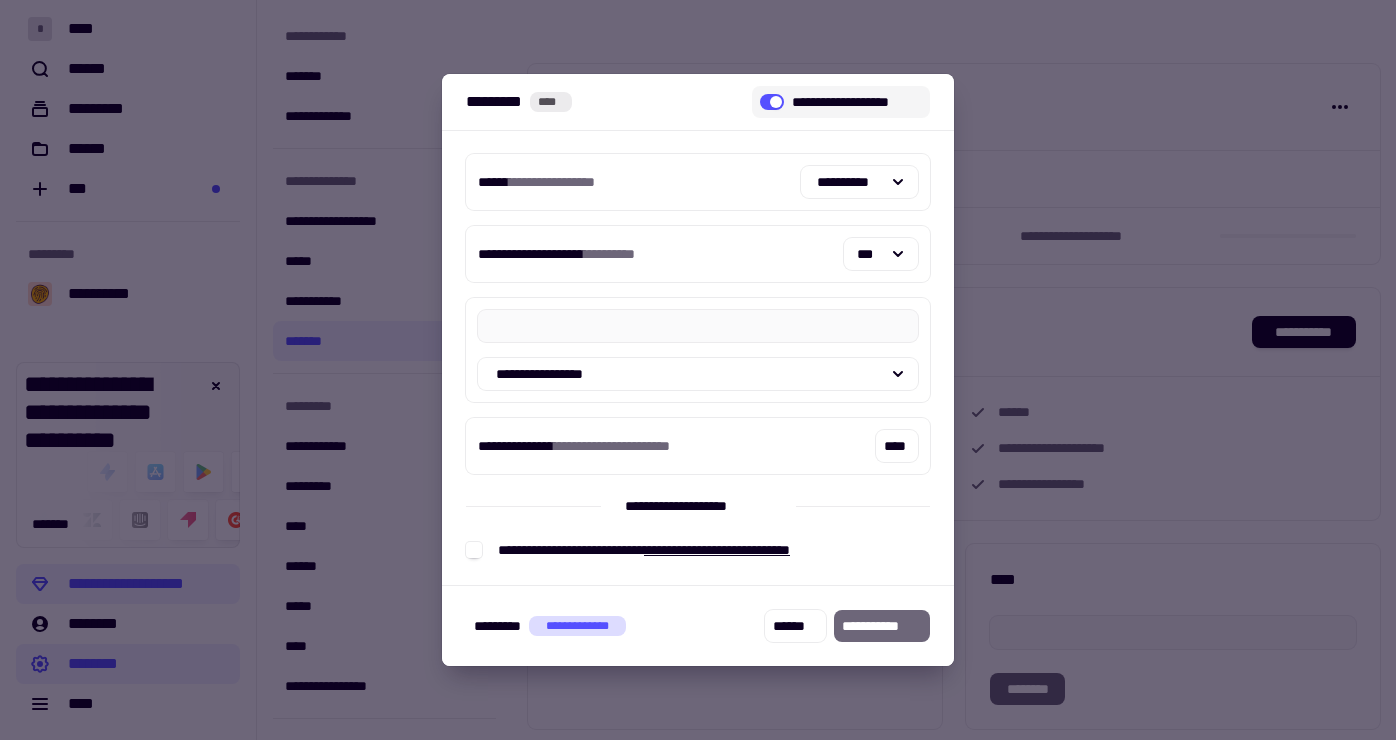 click 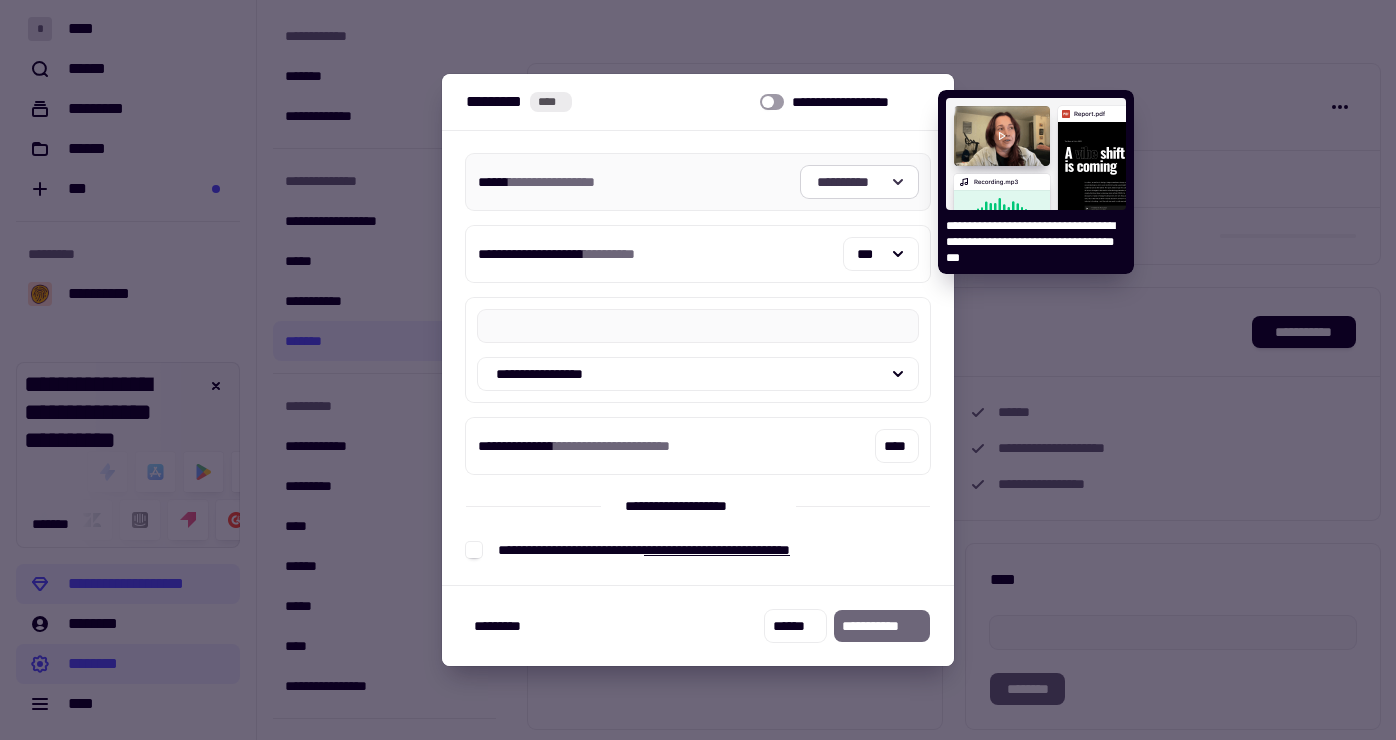 click 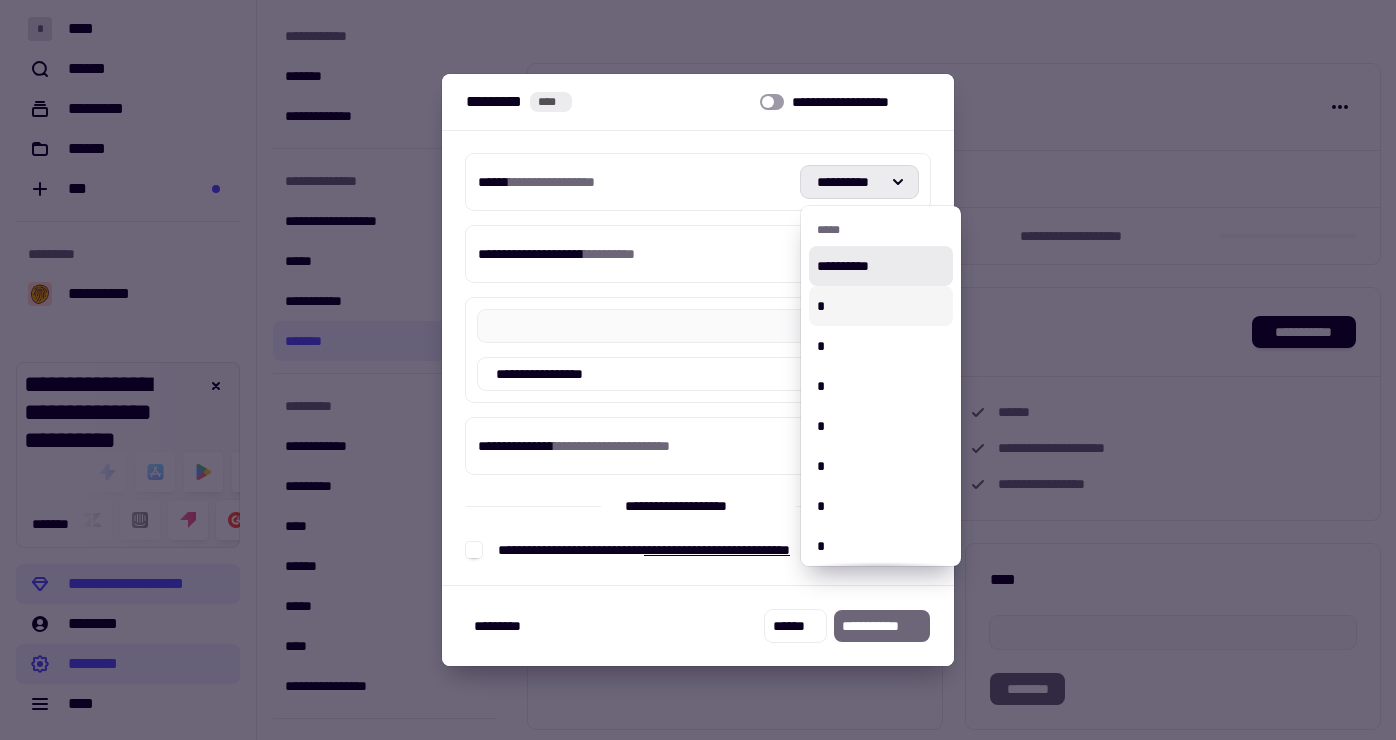 click on "*" at bounding box center [881, 306] 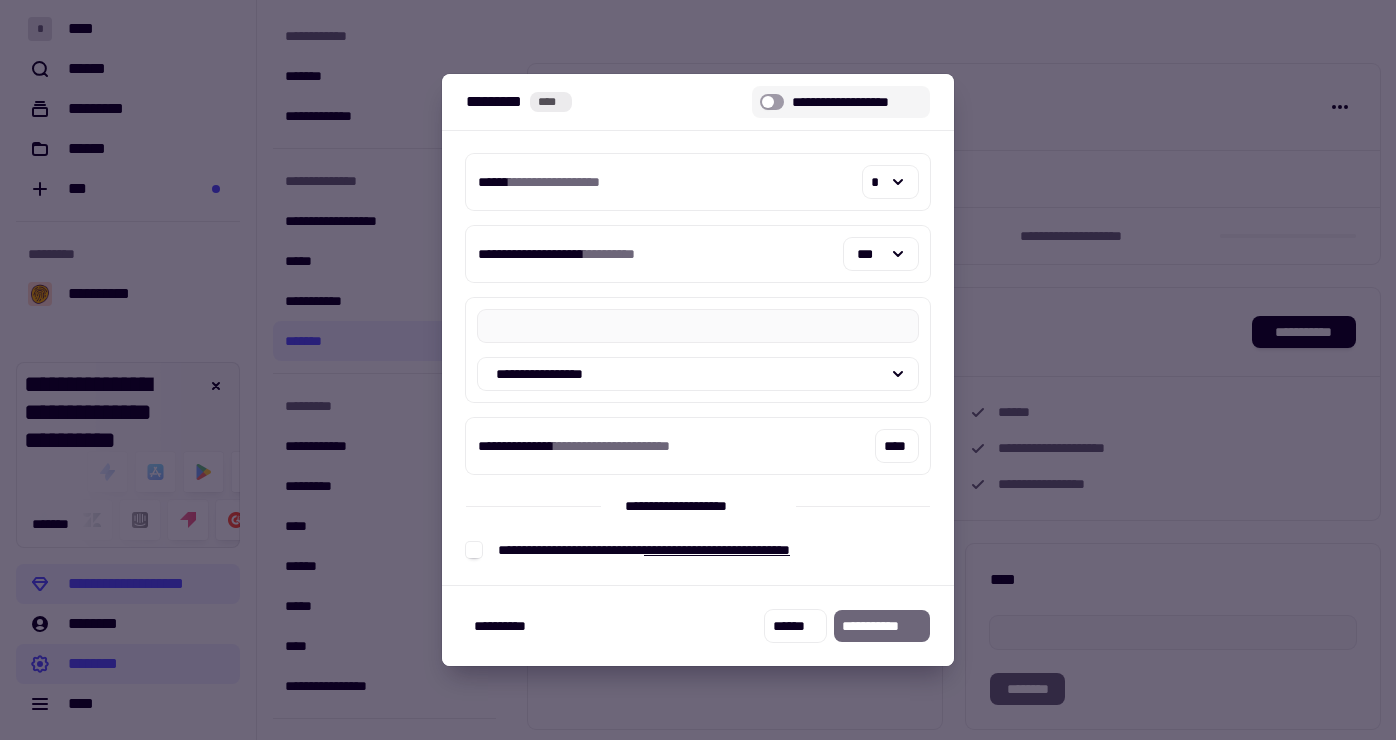 click 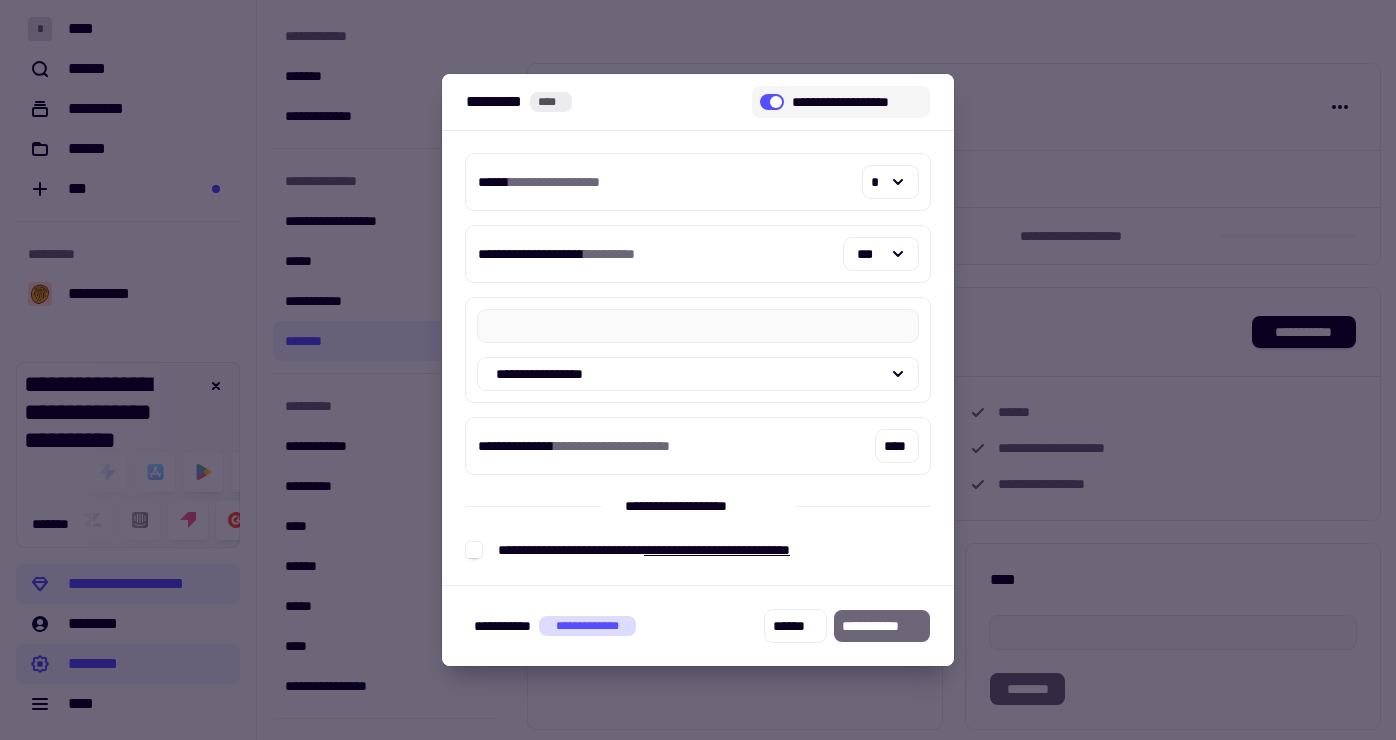 click 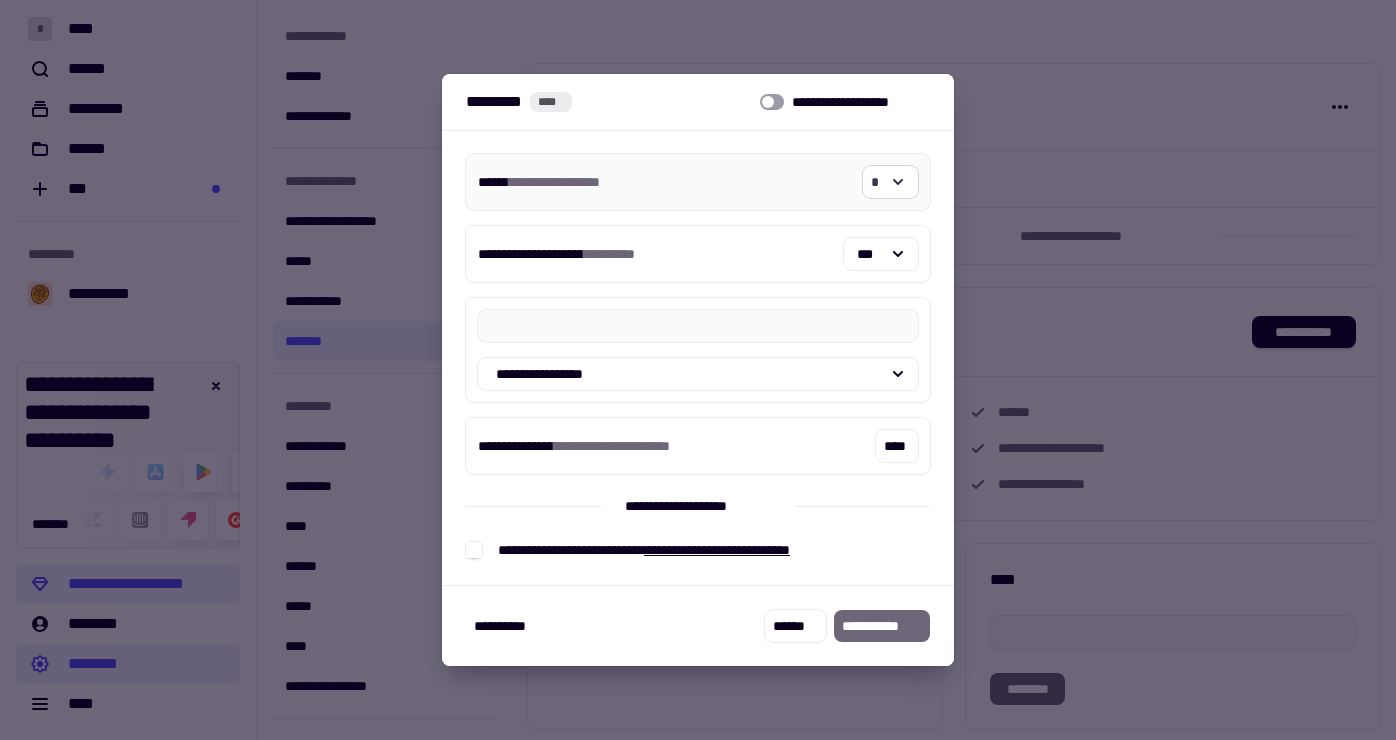 click 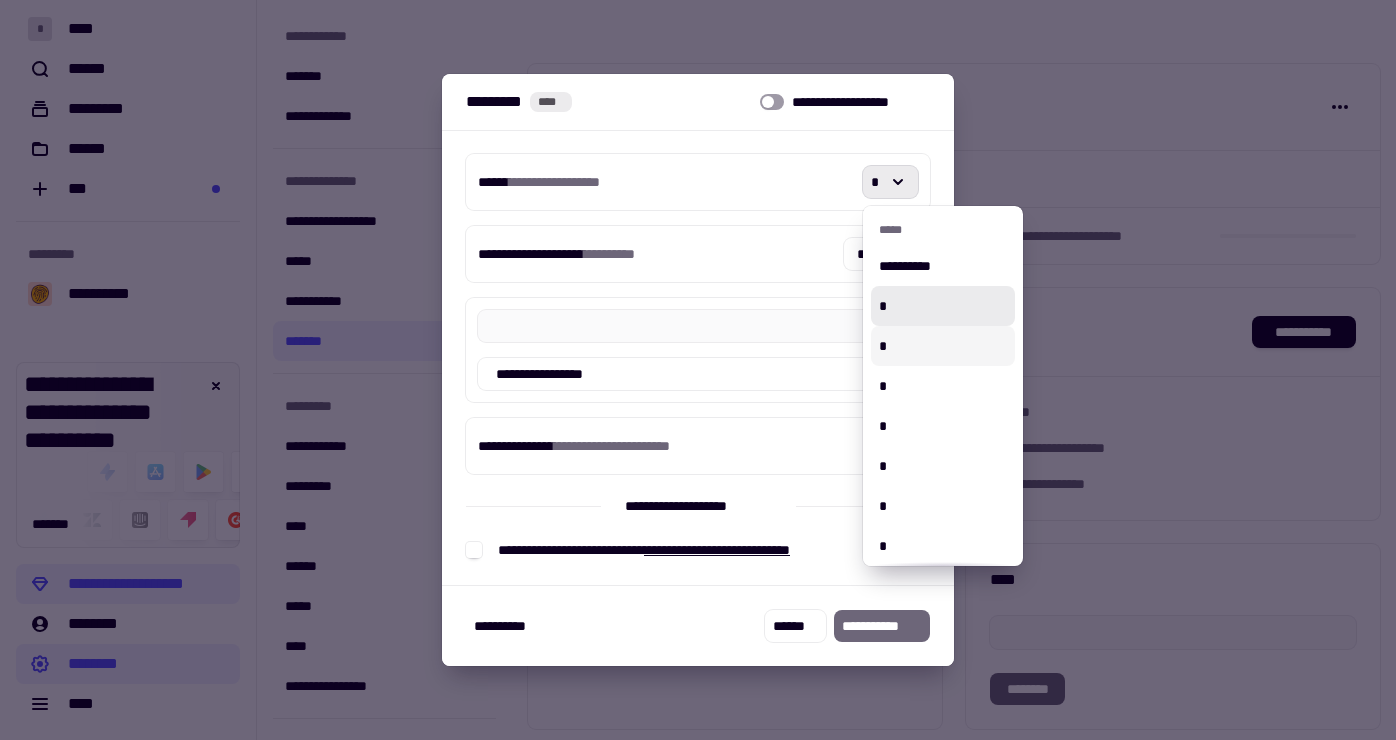 click on "*" at bounding box center [943, 346] 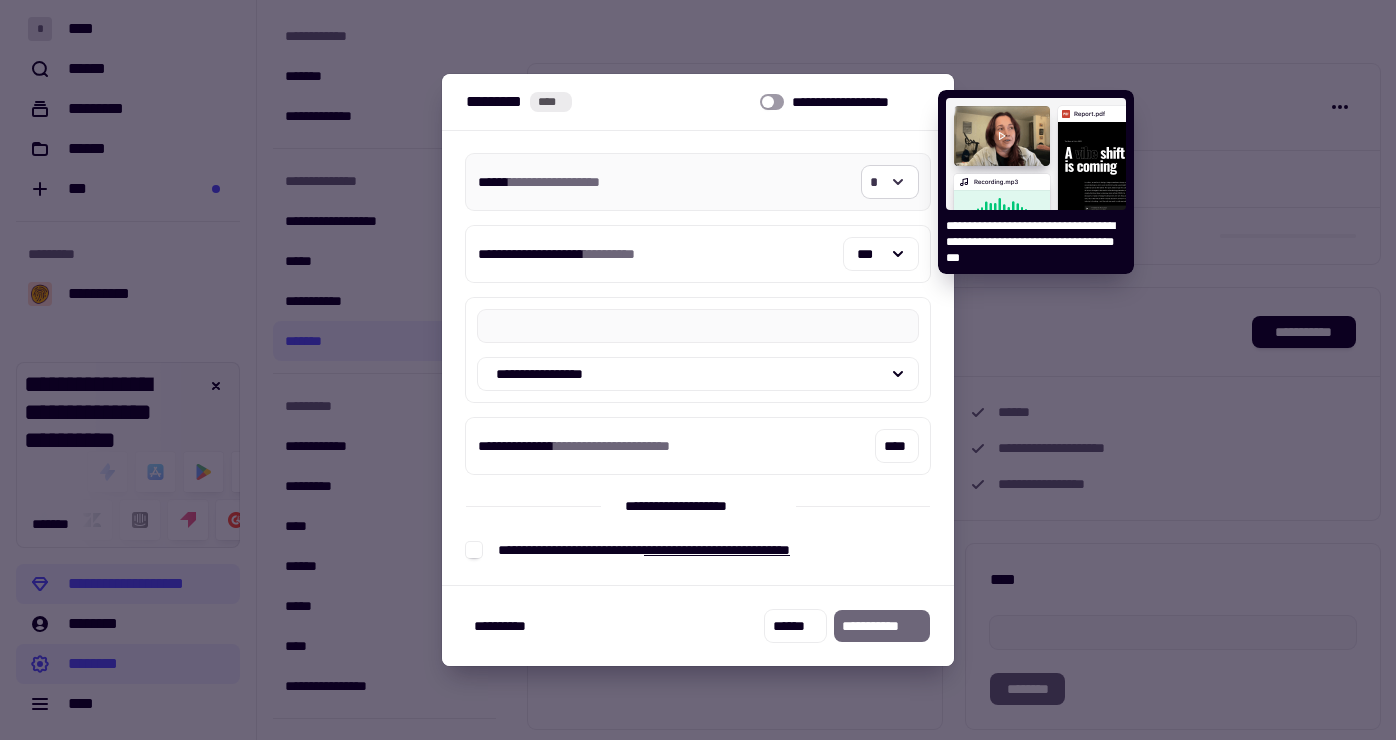 click 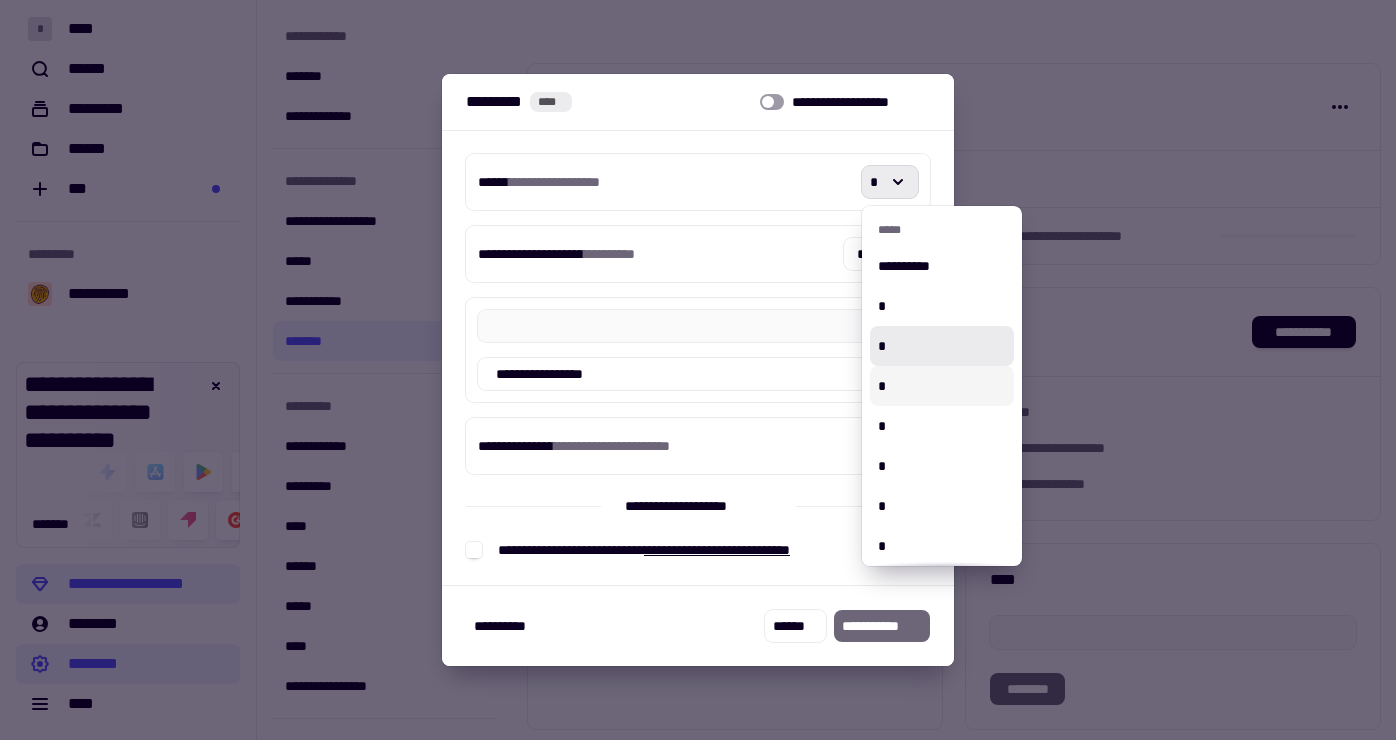 click on "*" at bounding box center (942, 386) 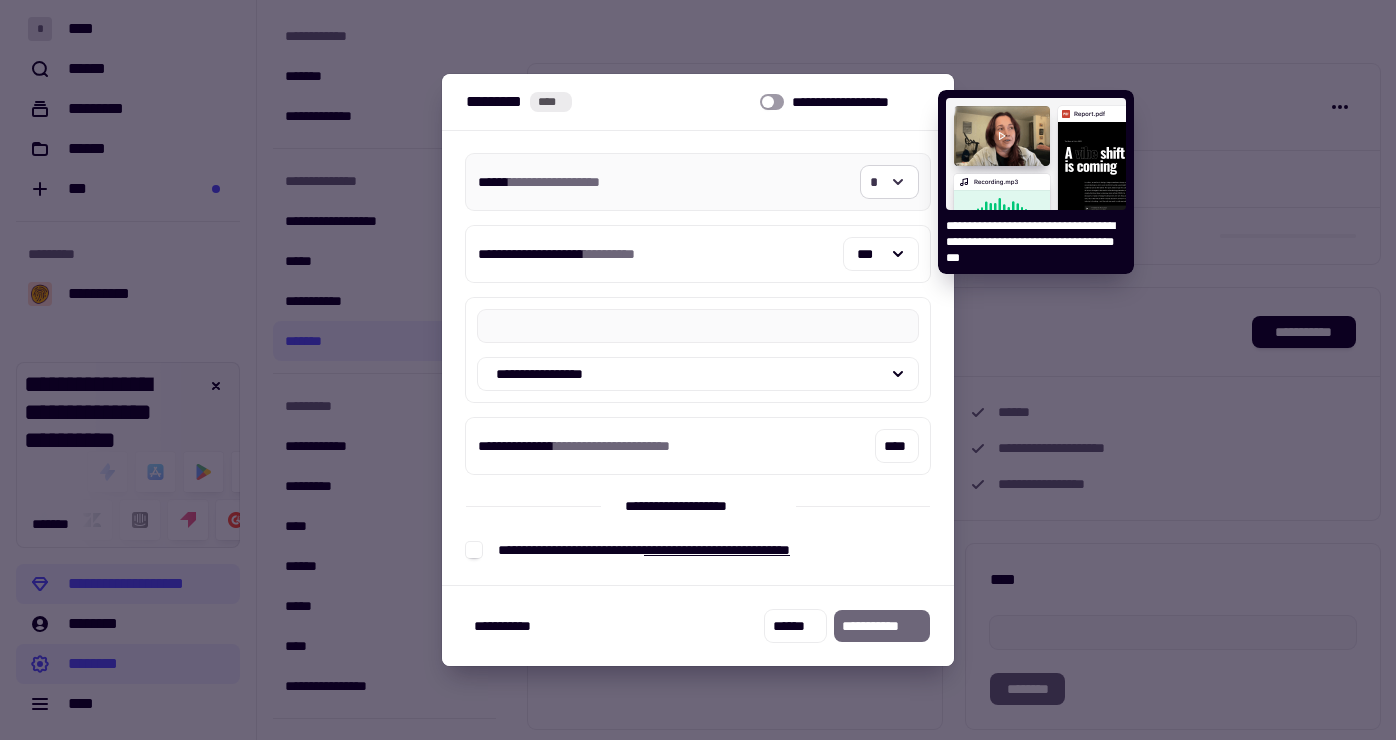 click 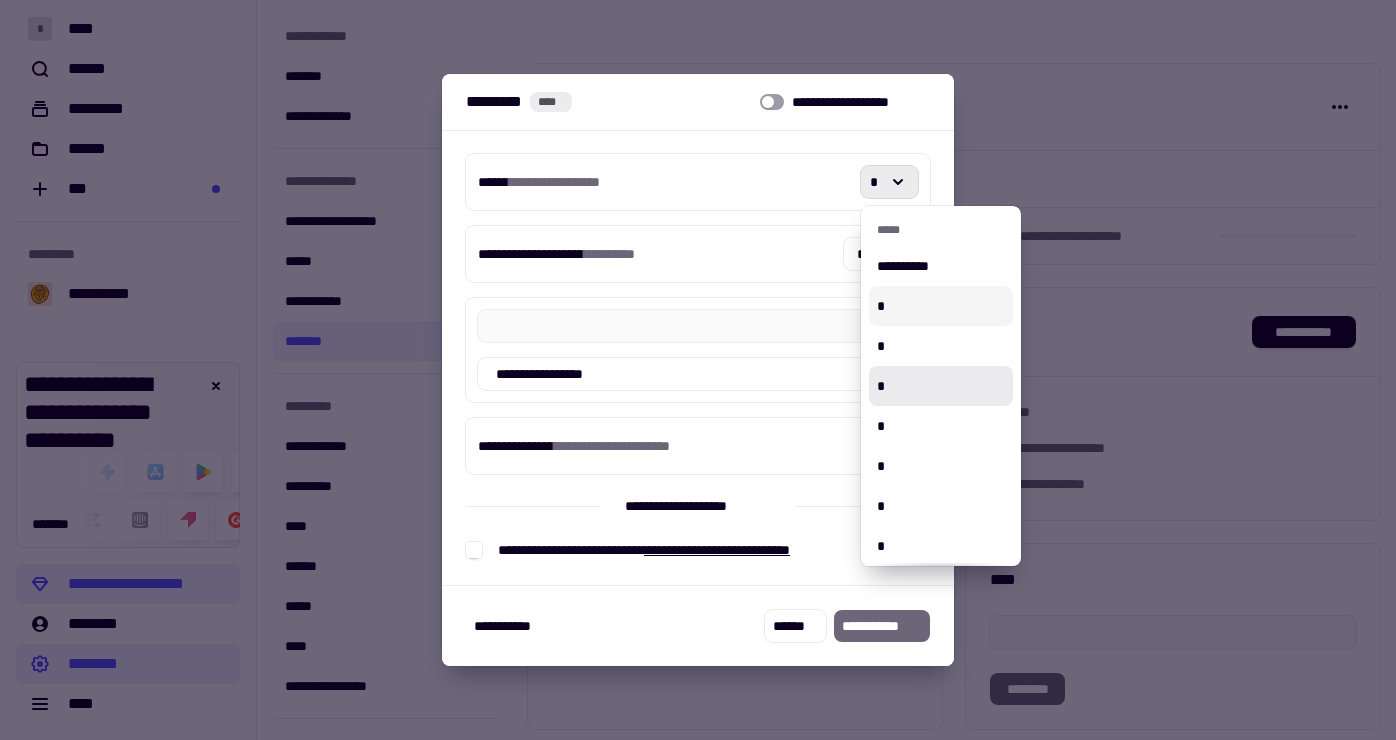 click on "*" at bounding box center (941, 306) 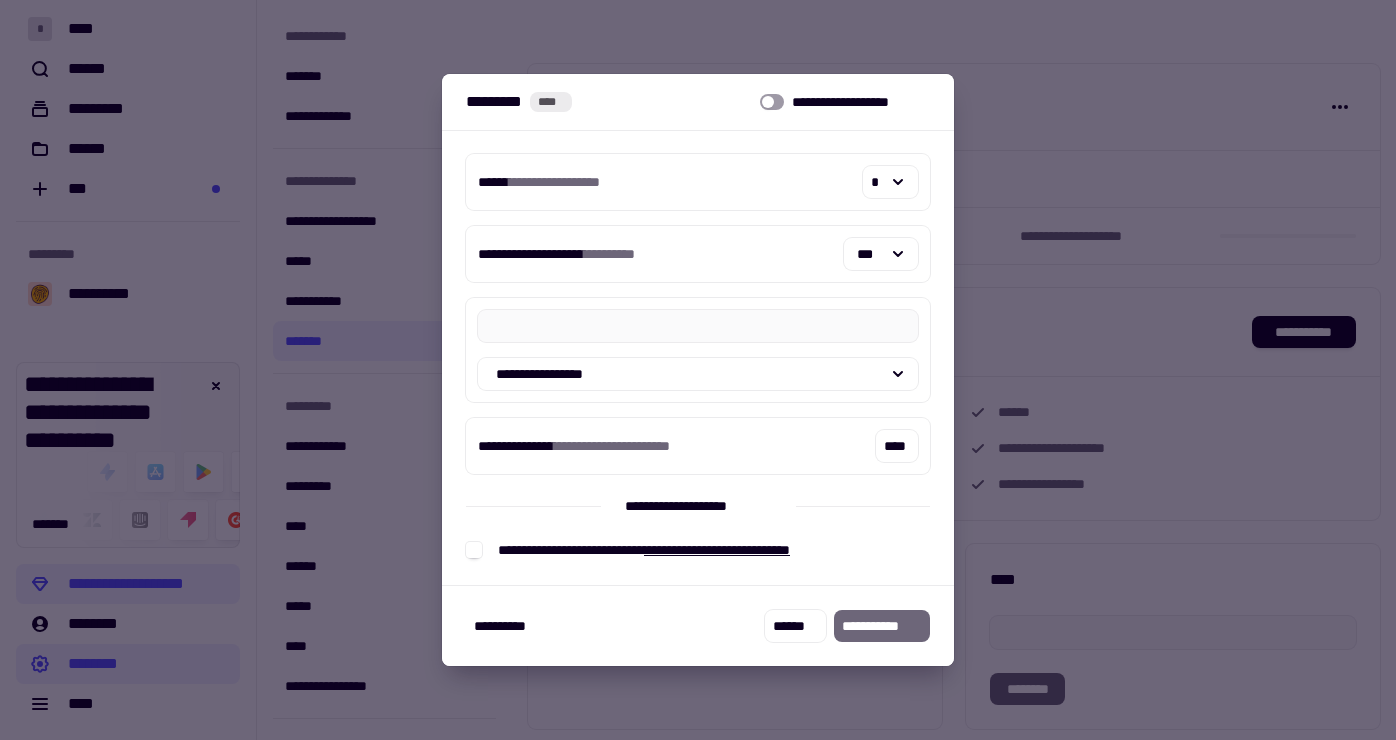 click at bounding box center [698, 370] 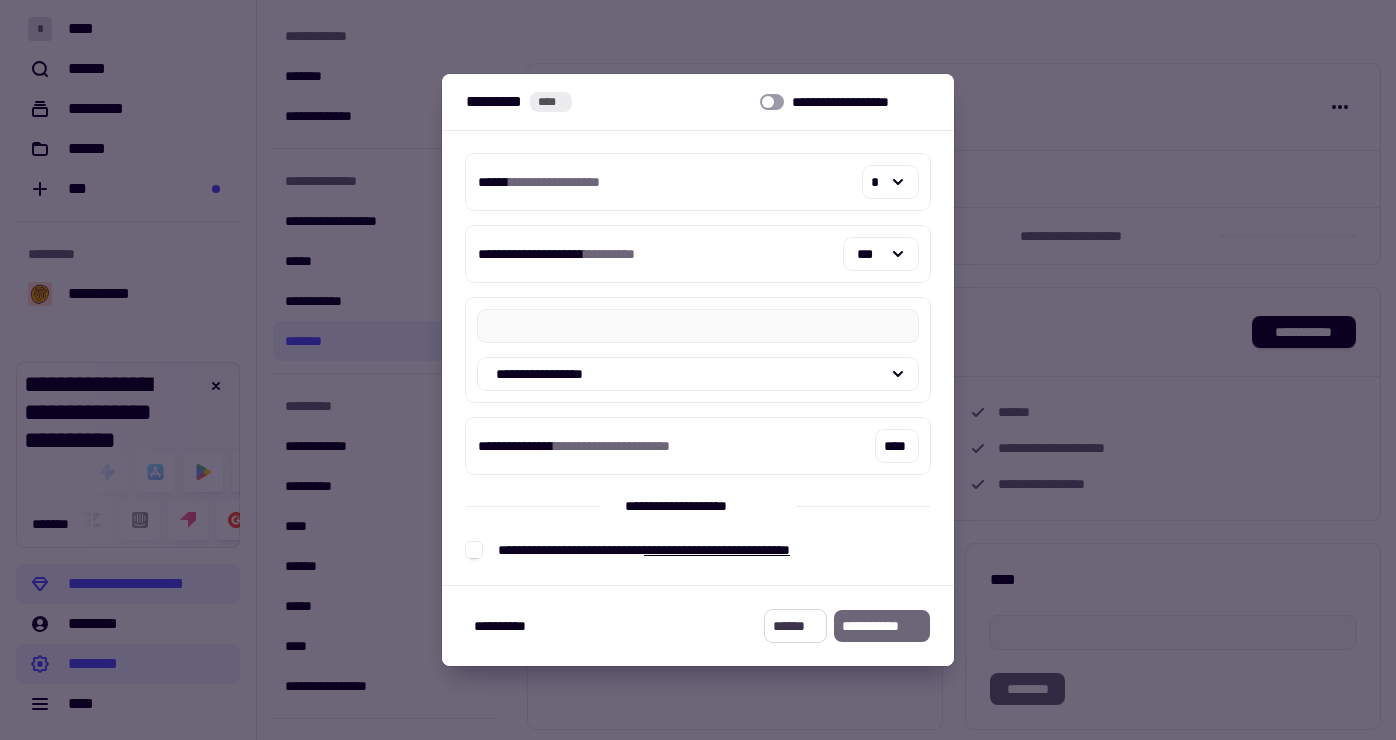 click on "******" at bounding box center (795, 626) 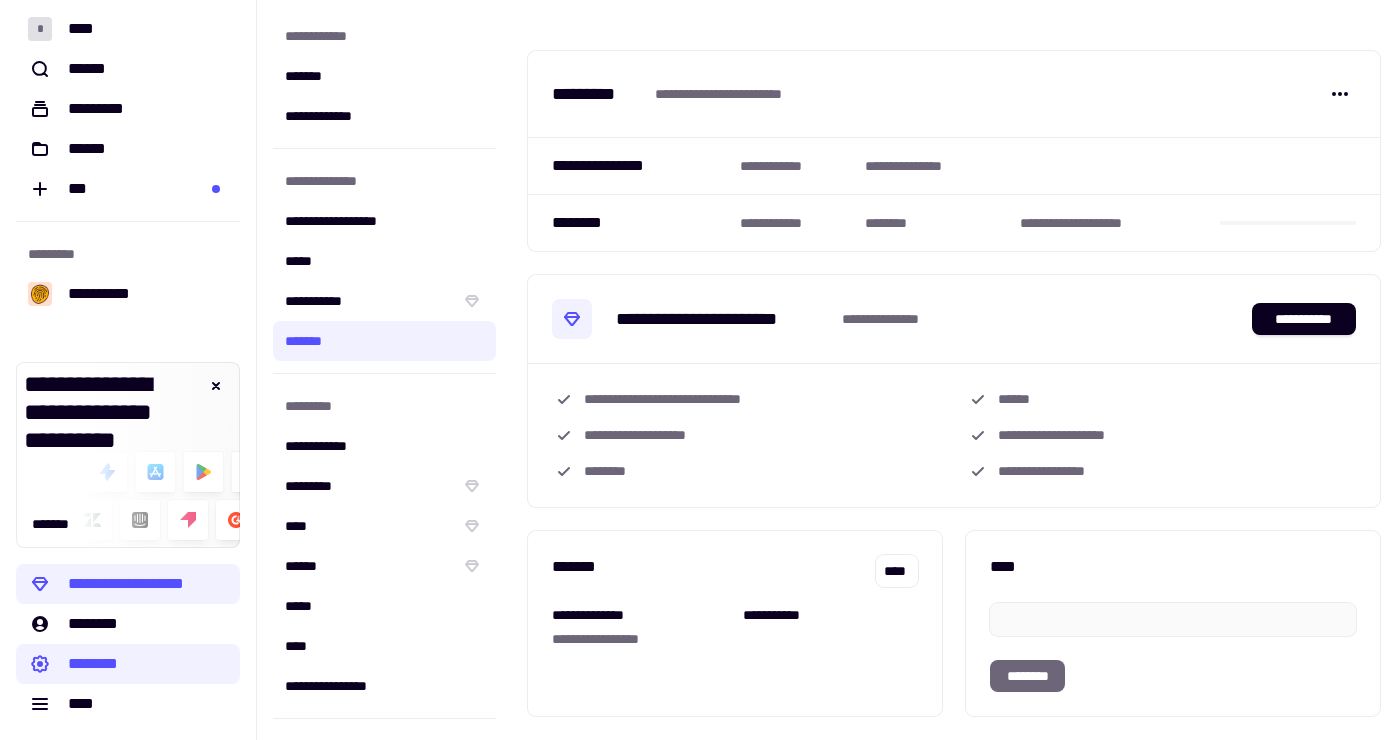 scroll, scrollTop: 0, scrollLeft: 0, axis: both 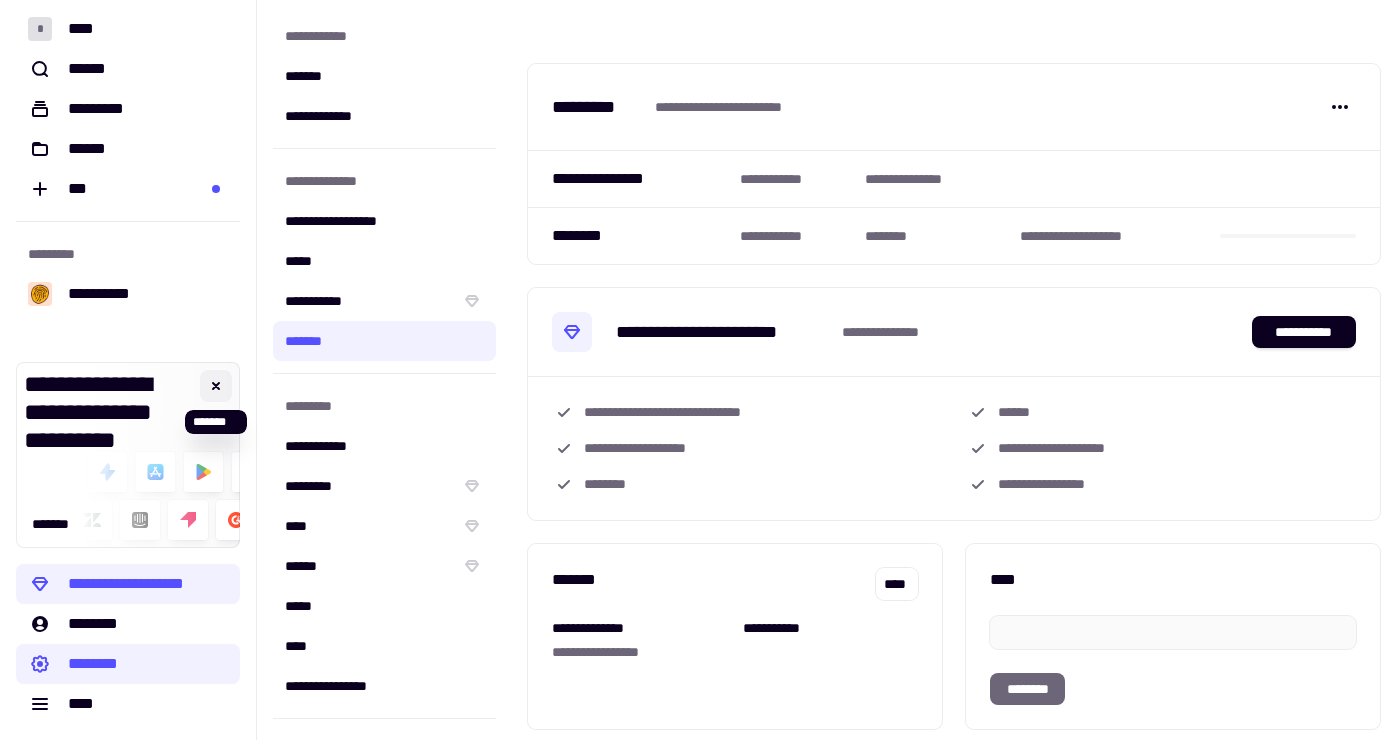 click 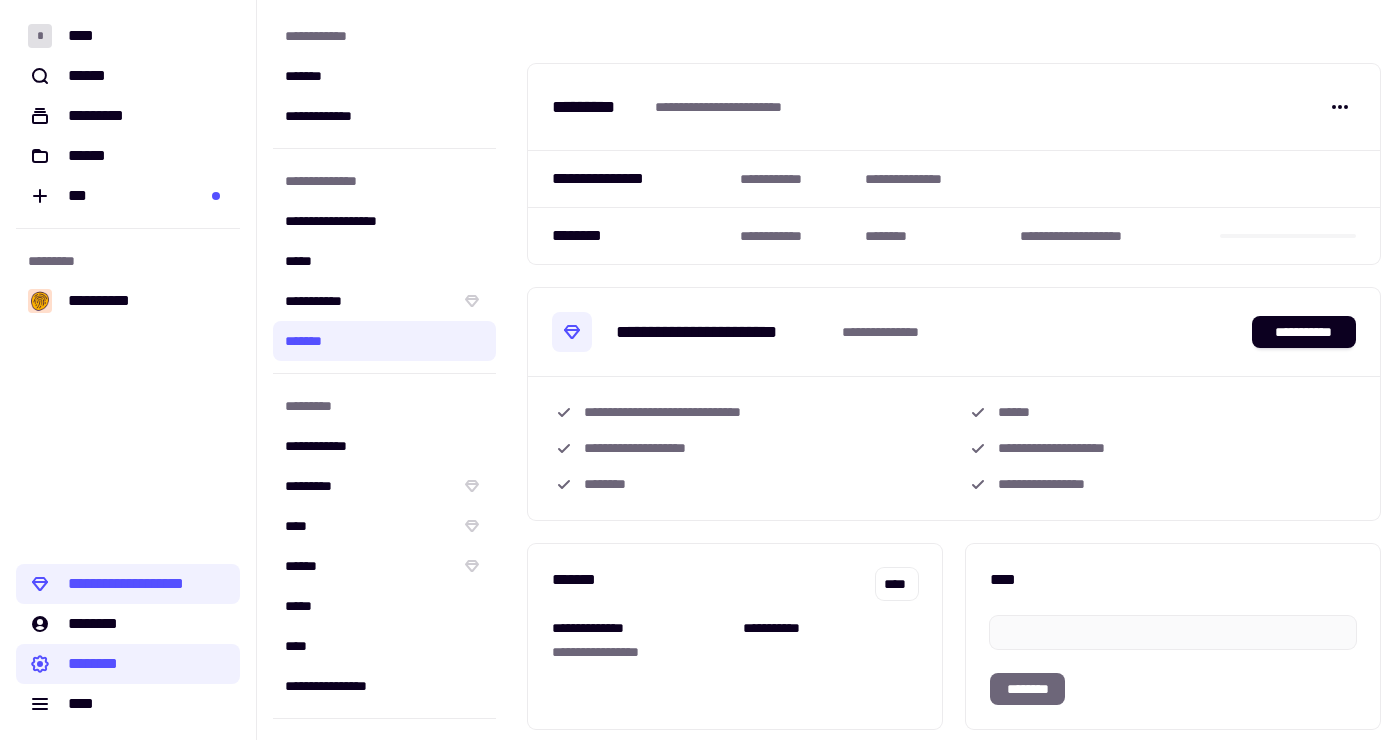 scroll, scrollTop: 0, scrollLeft: 0, axis: both 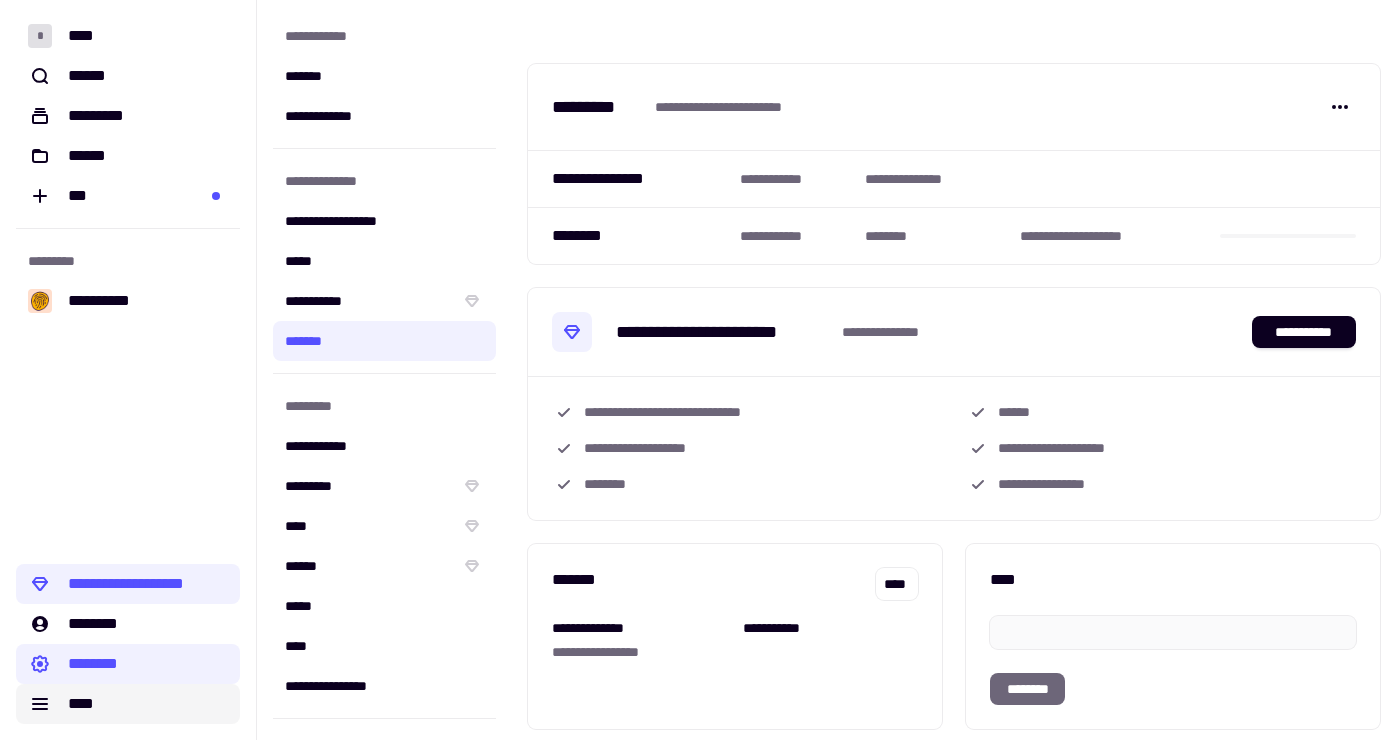 click on "****" 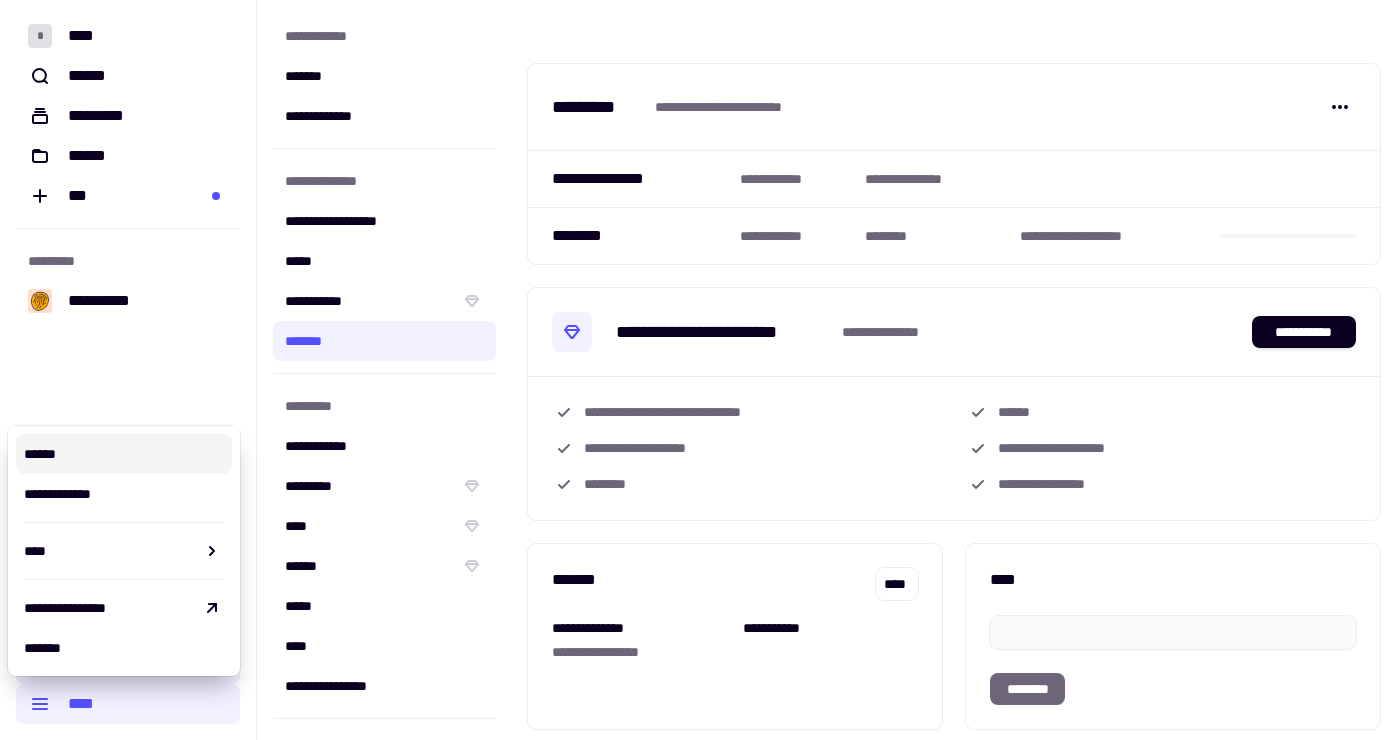 click on "[NUMBER] [STREET] [CITY] [STATE] [COUNTRY] [POSTAL_CODE] [COORDINATES] [COORDINATES]" 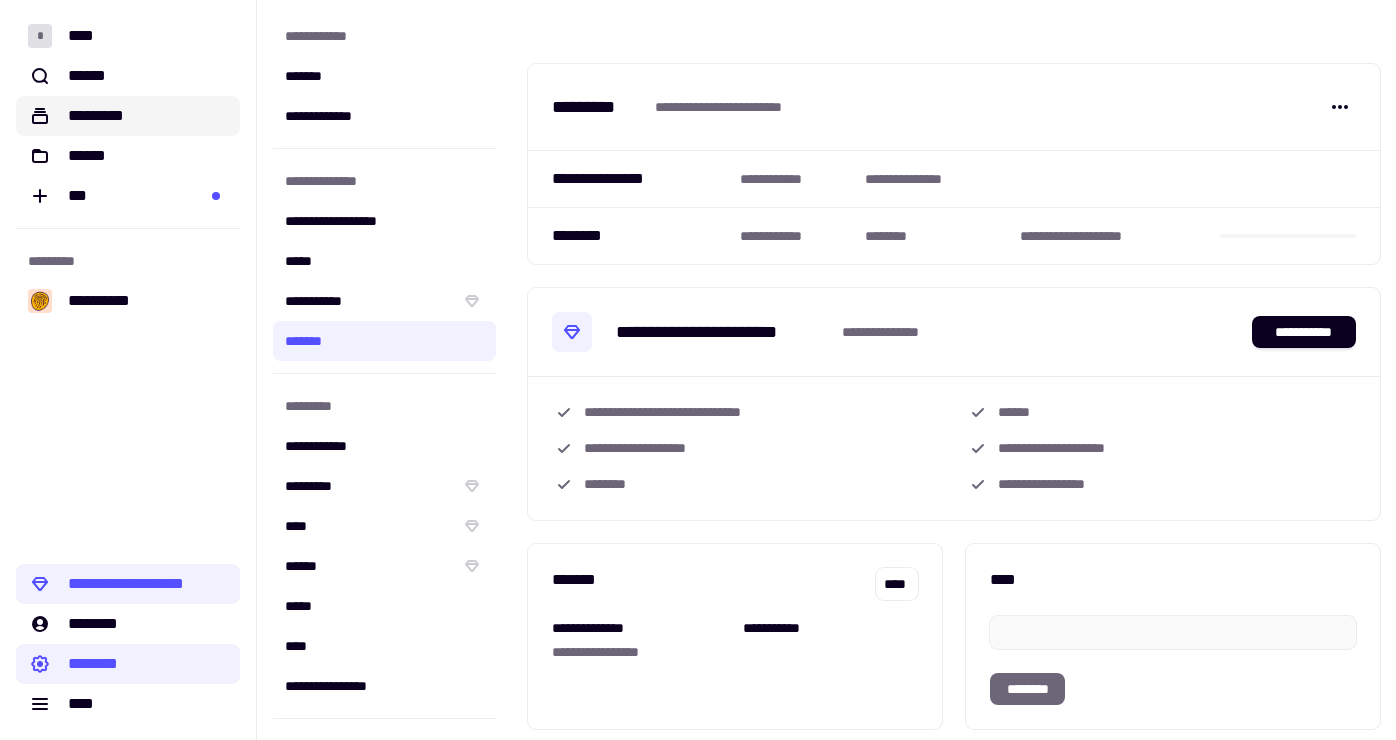 click on "*********" 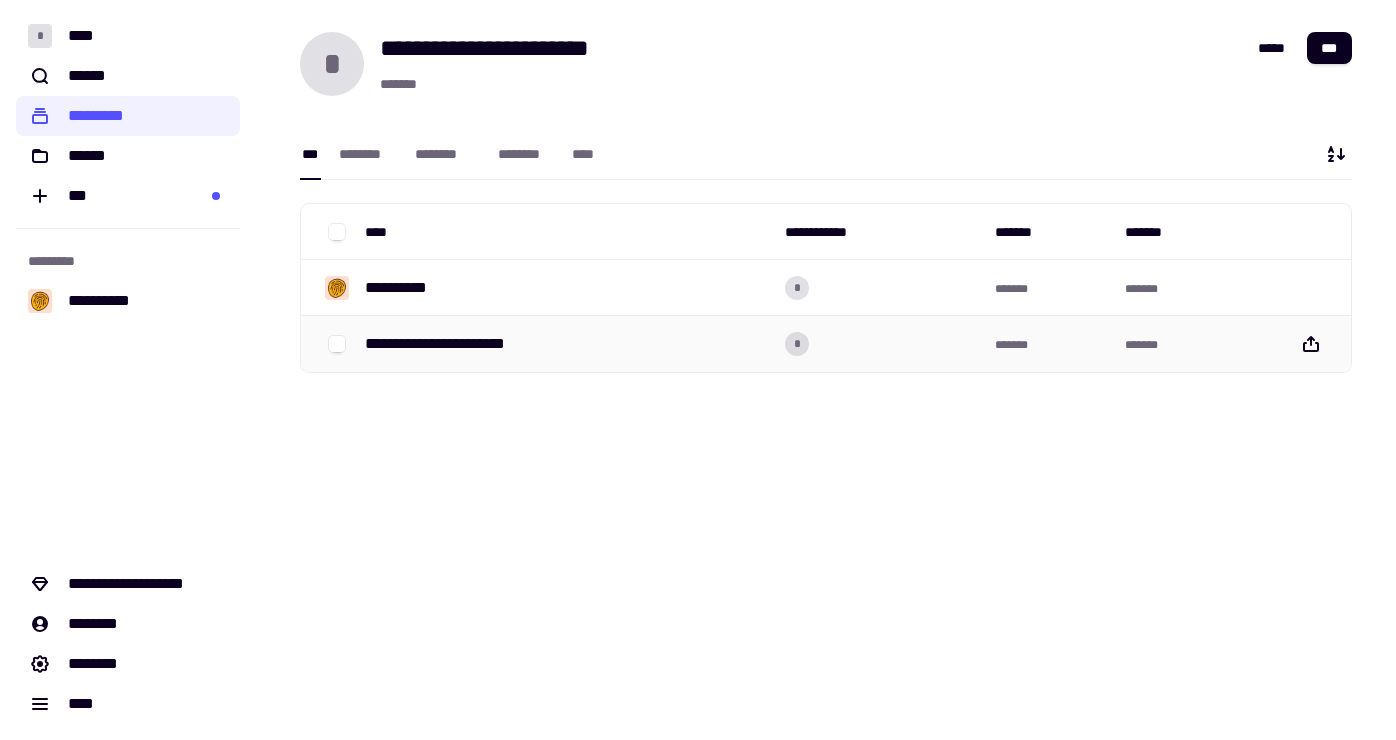 click on "**********" at bounding box center [472, 344] 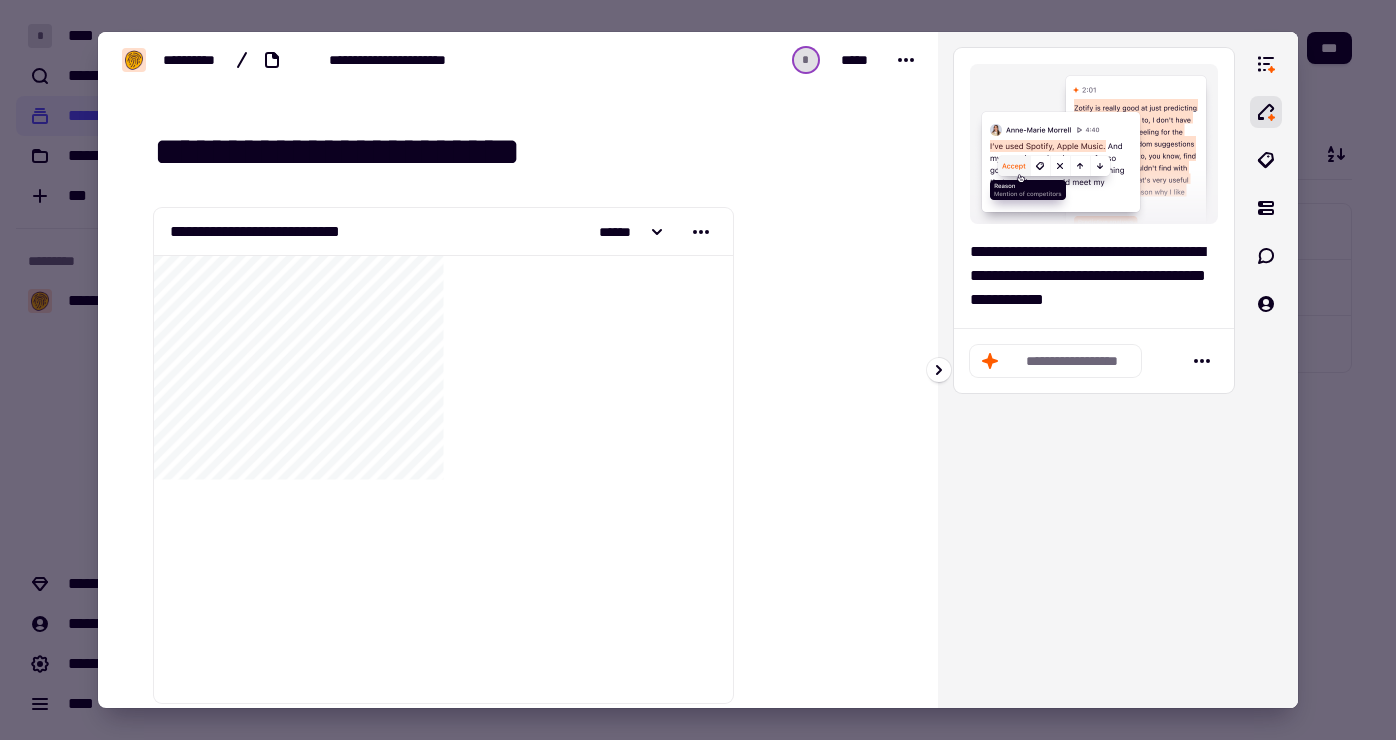 click on "**********" 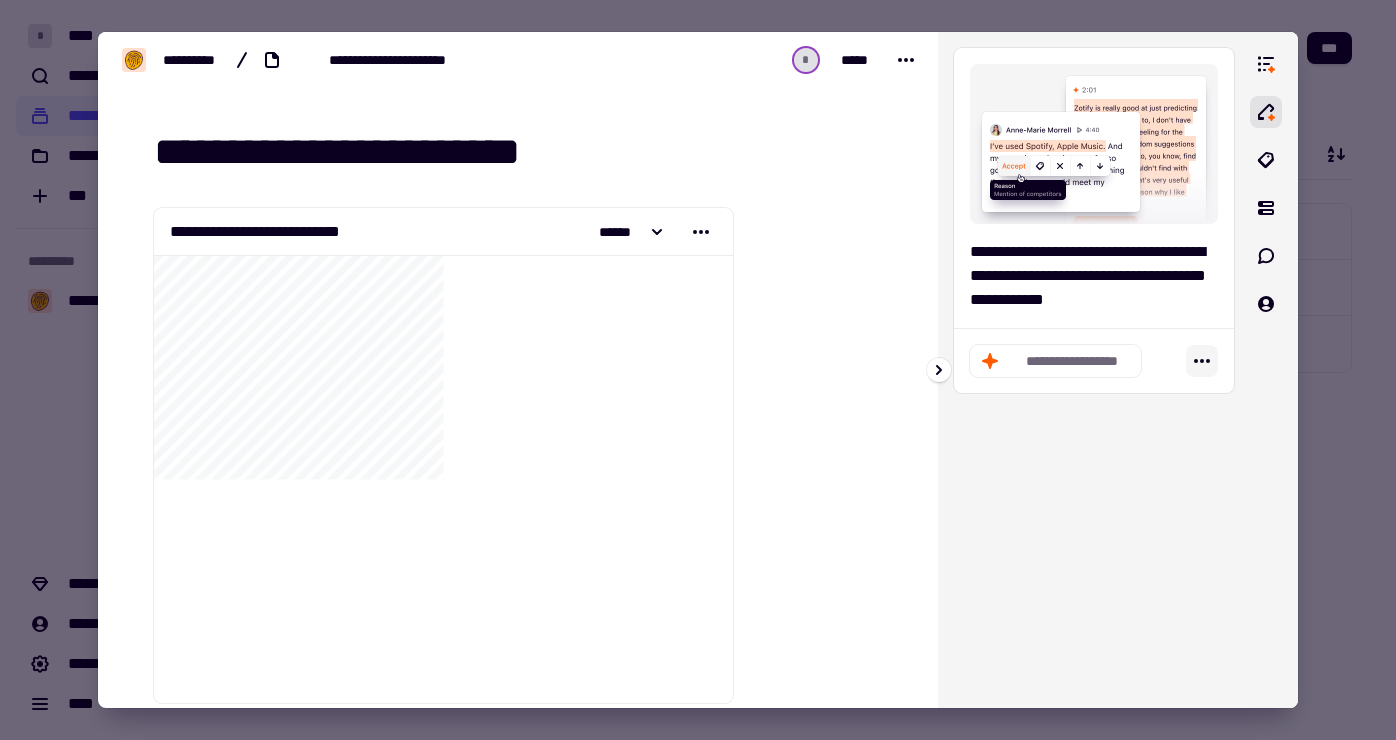 click 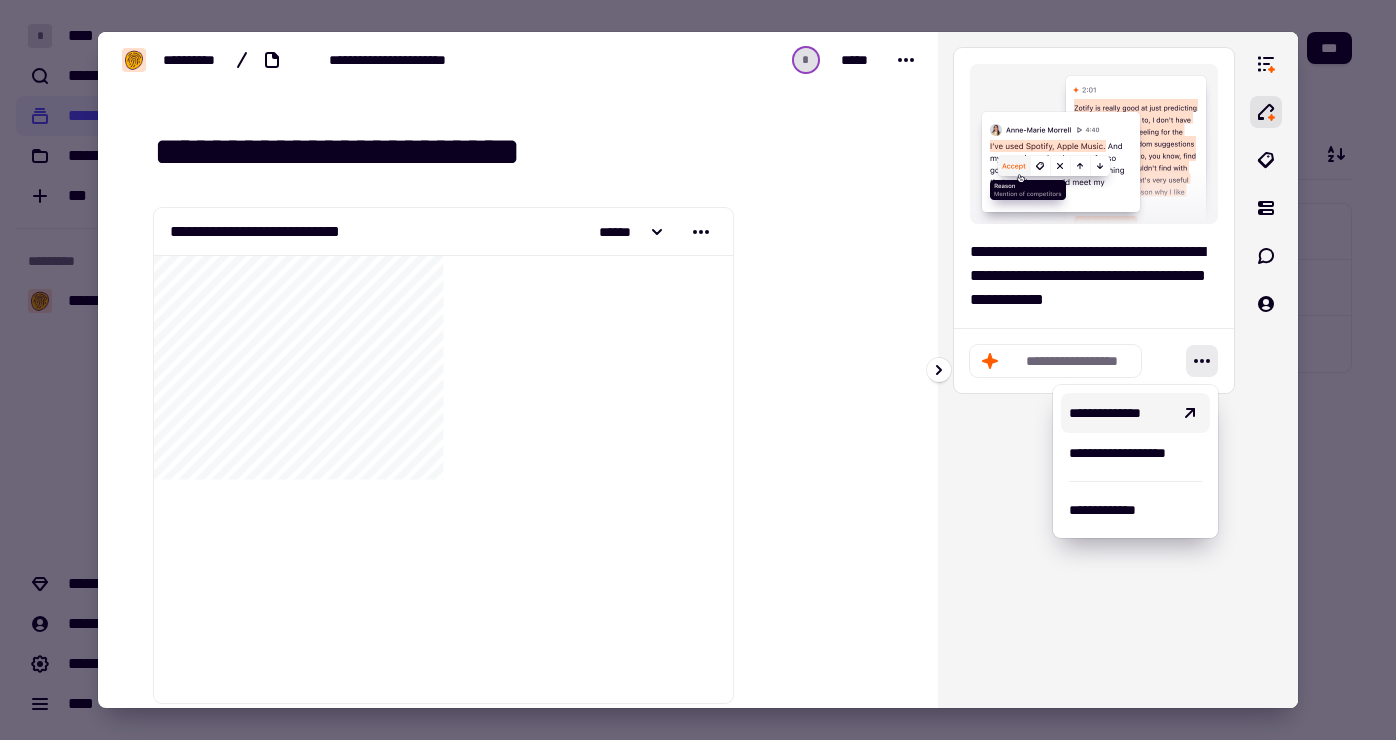 click on "**********" 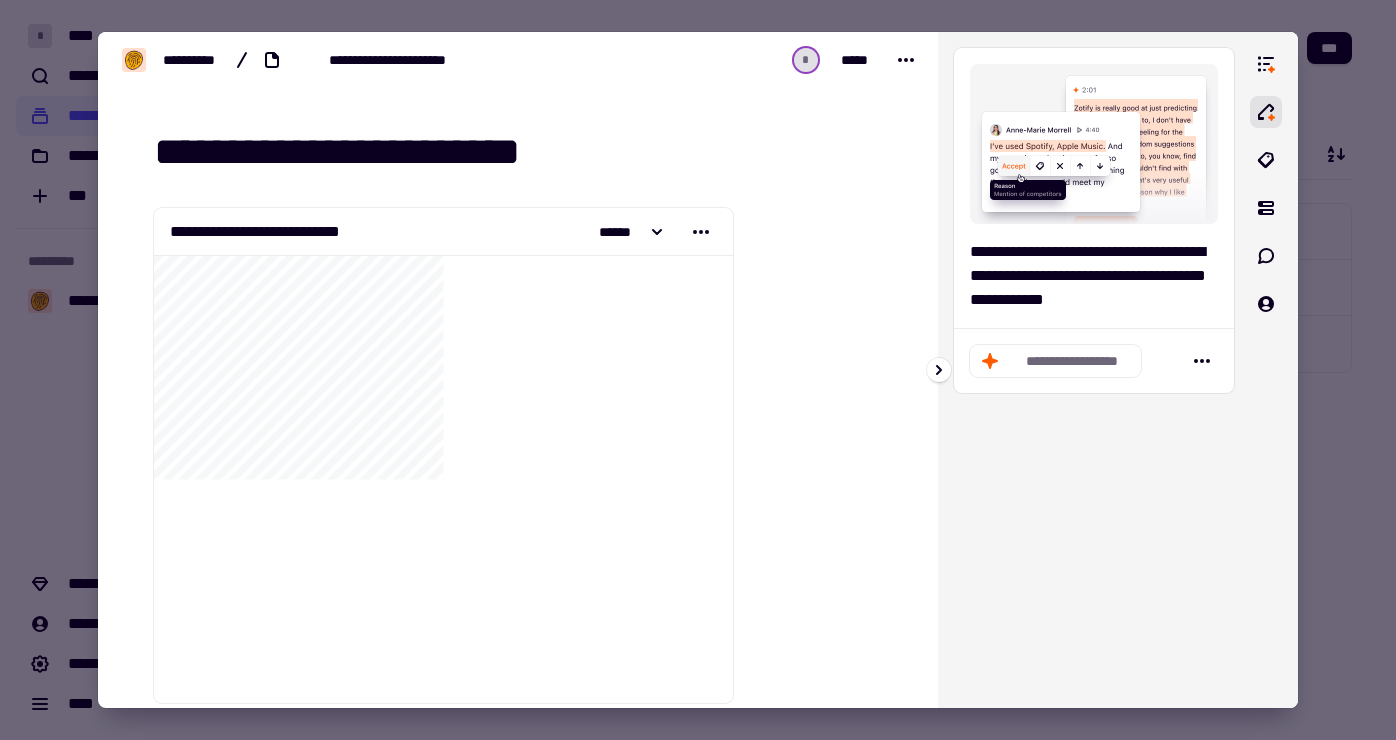 click on "**********" 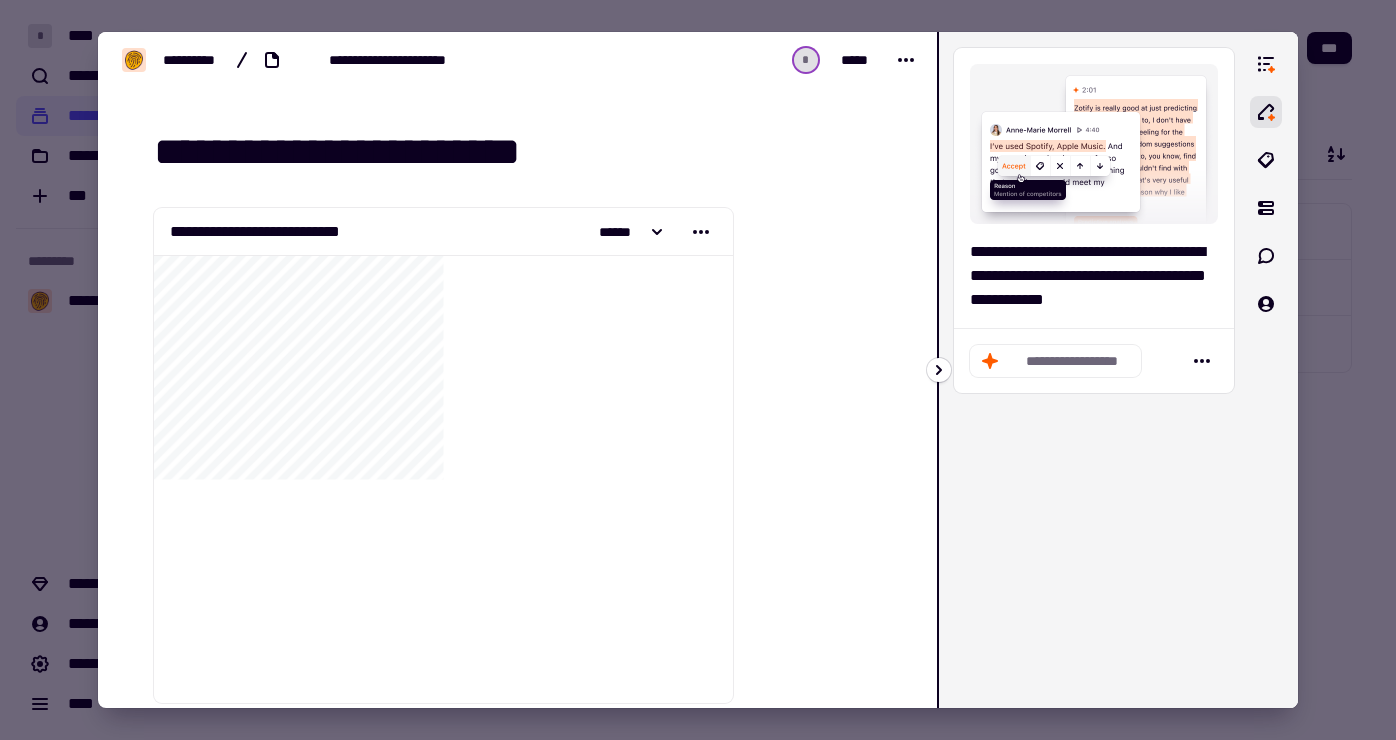 click 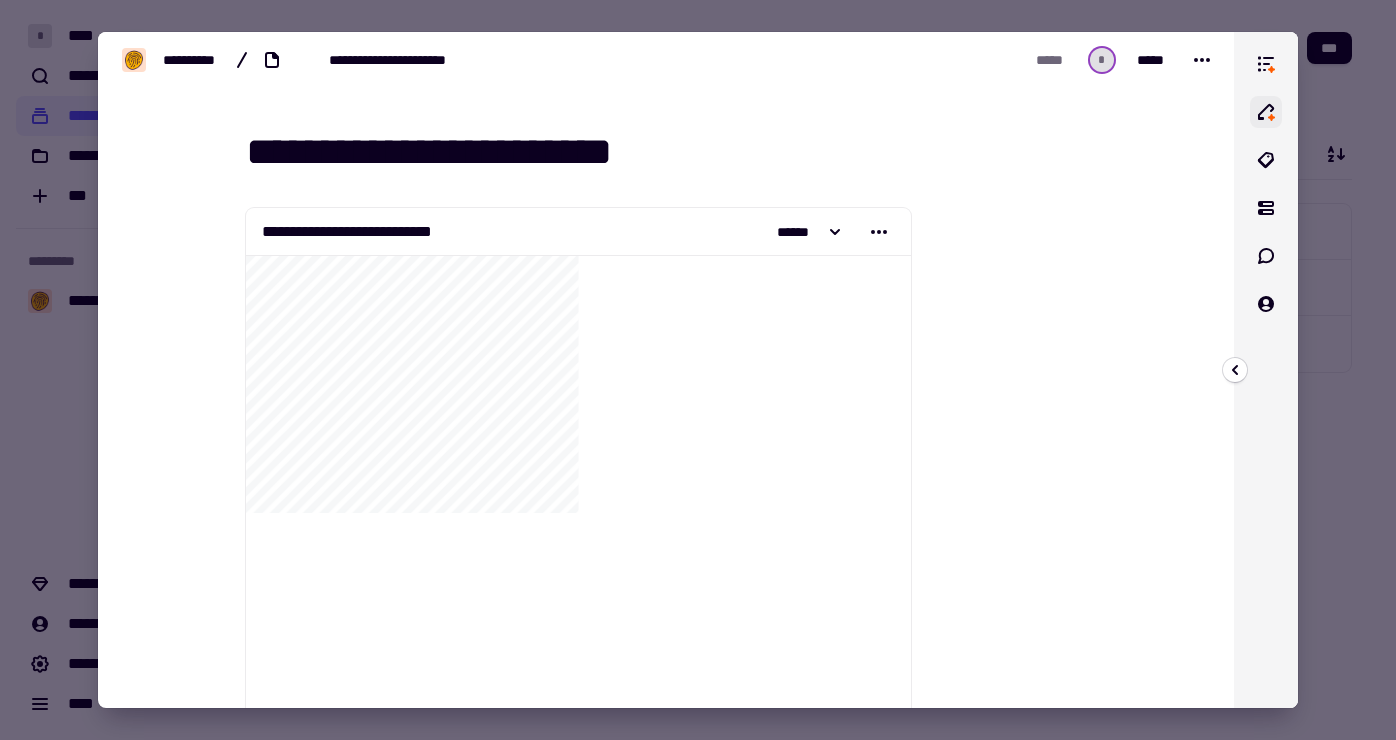 click 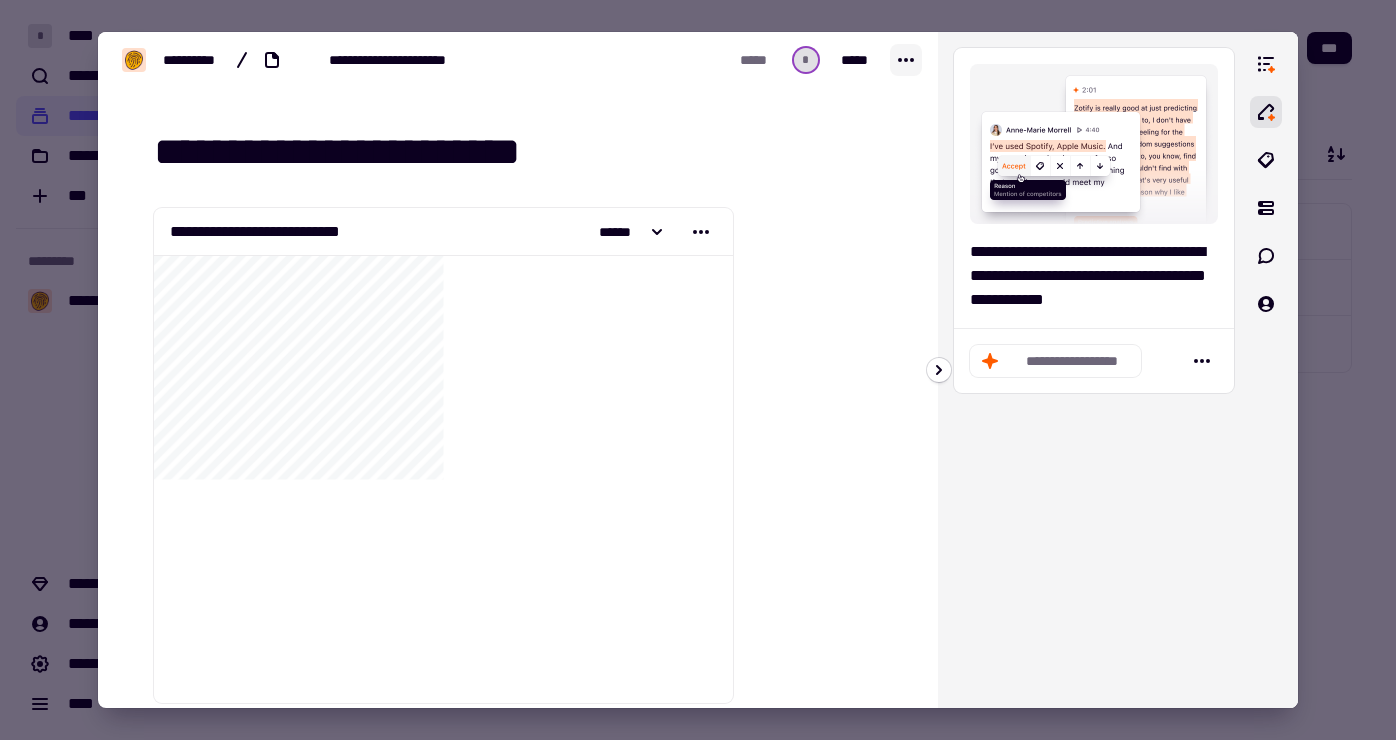 click 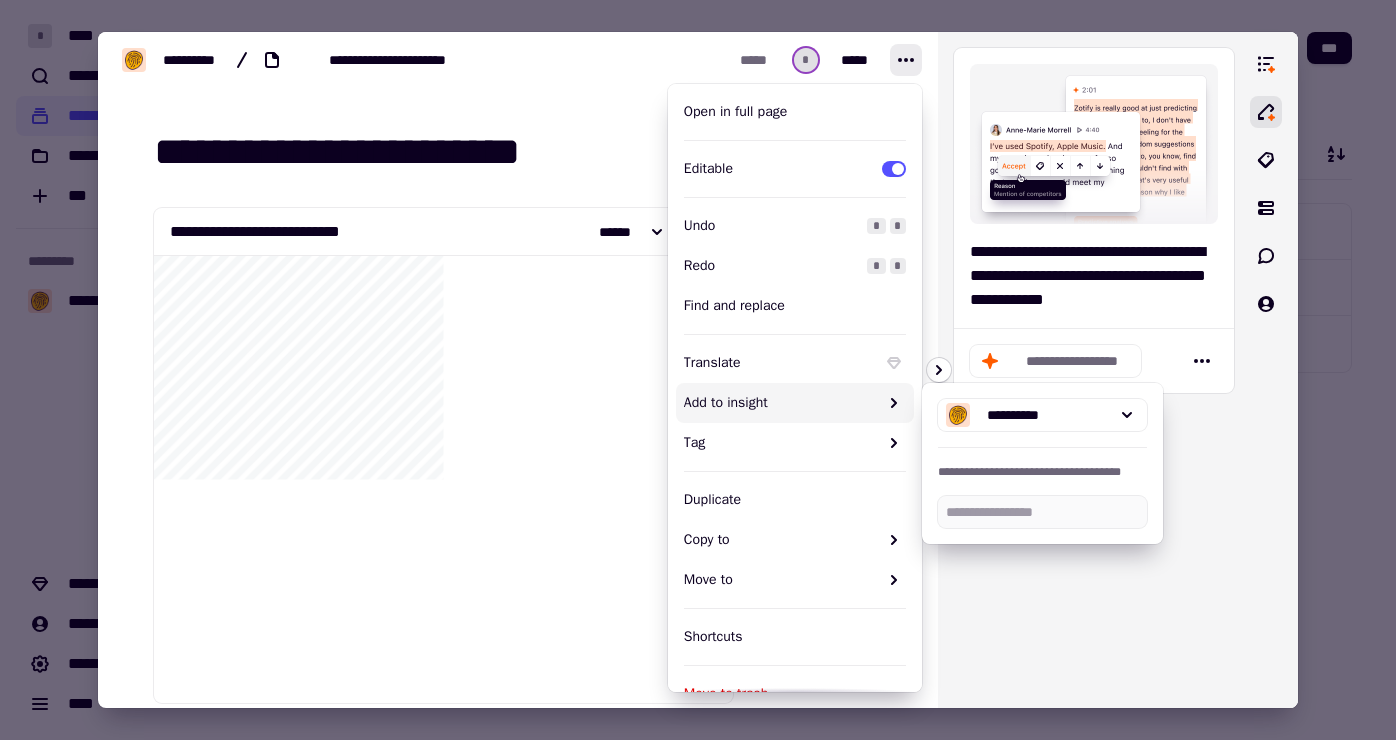 click on "**********" at bounding box center (1094, 370) 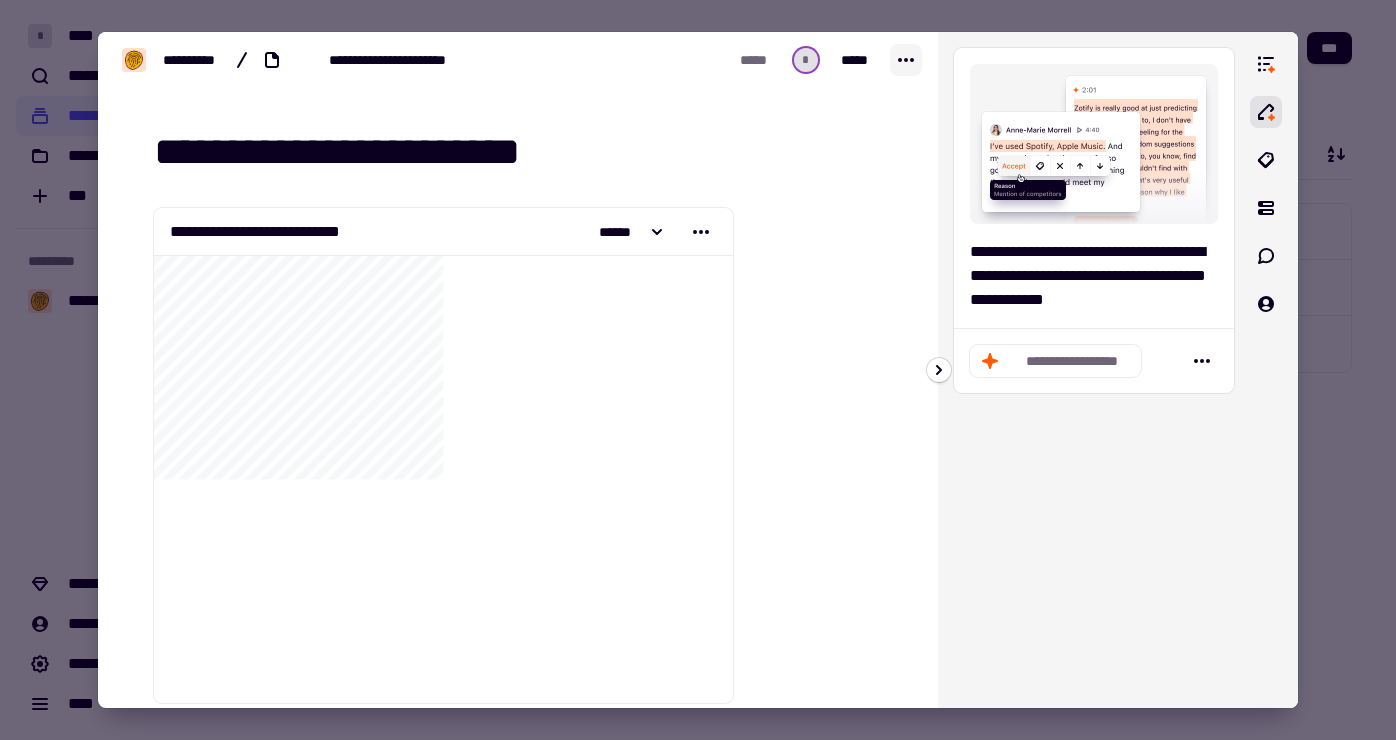 click 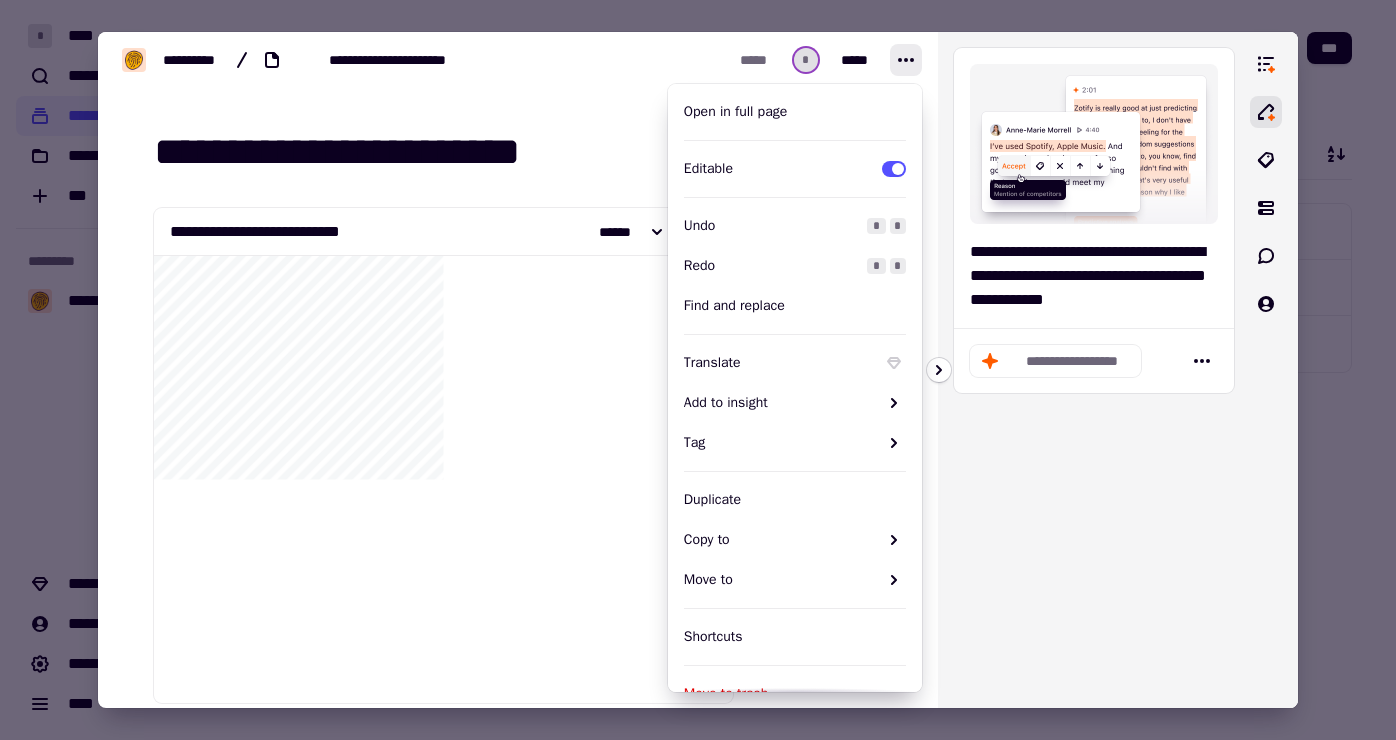 click on "**********" at bounding box center [1094, 370] 